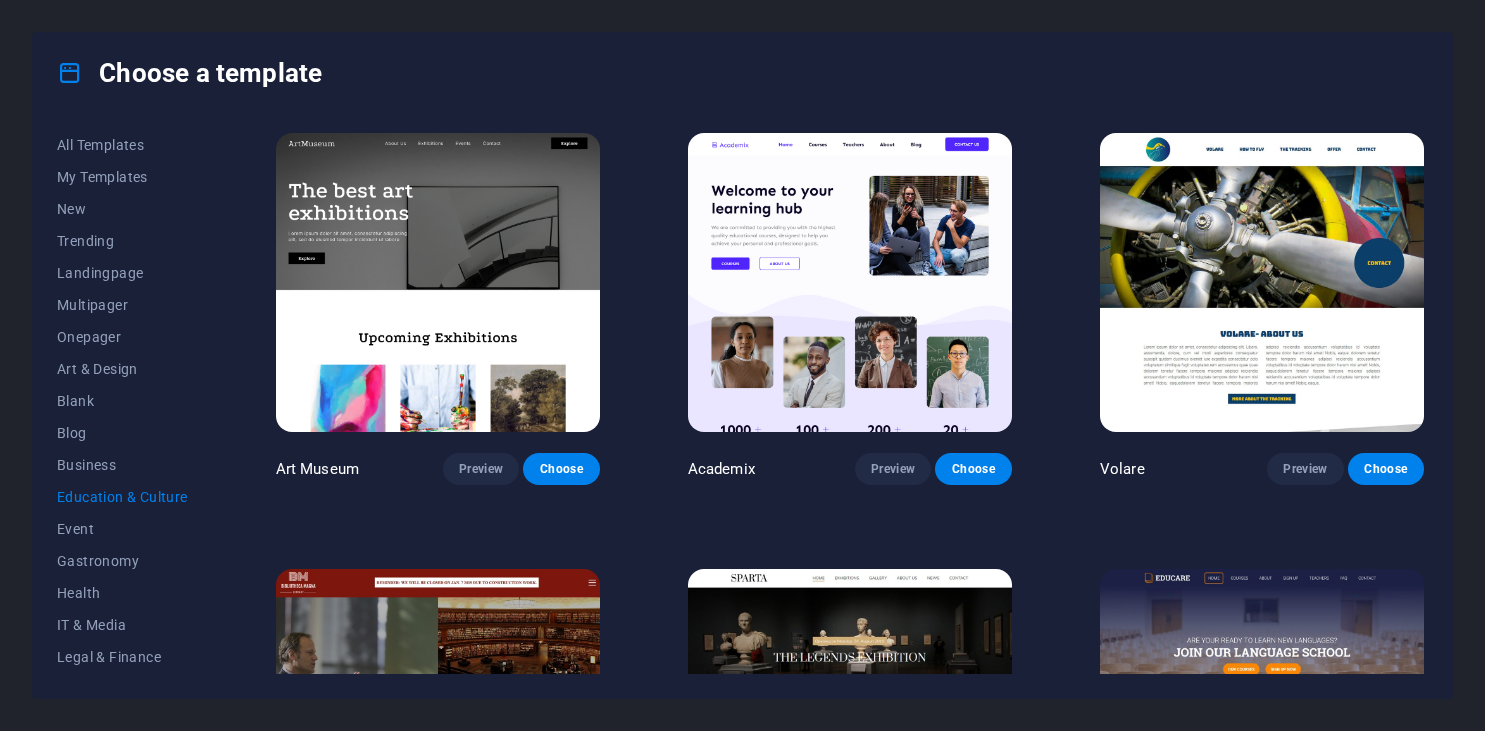 scroll, scrollTop: 0, scrollLeft: 0, axis: both 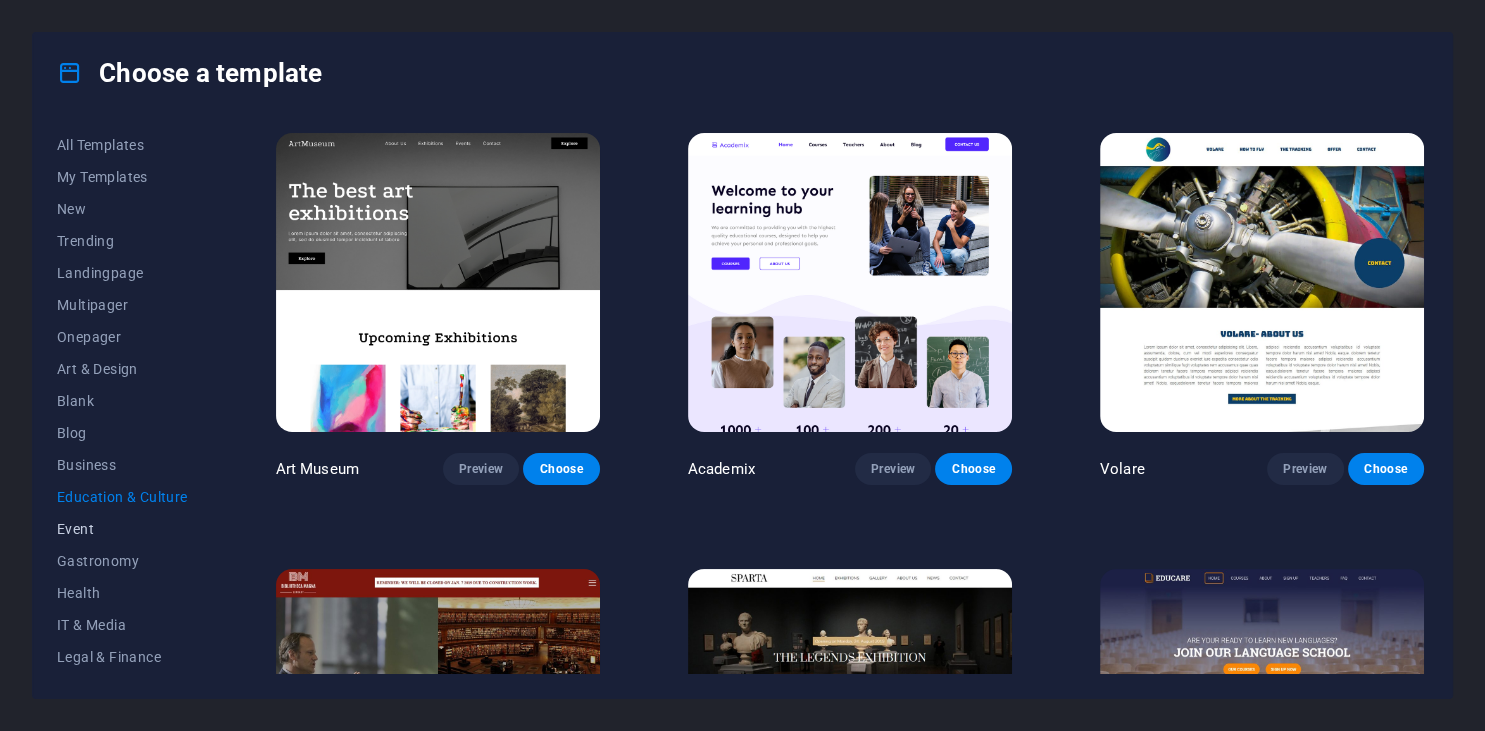 click on "Event" at bounding box center (122, 529) 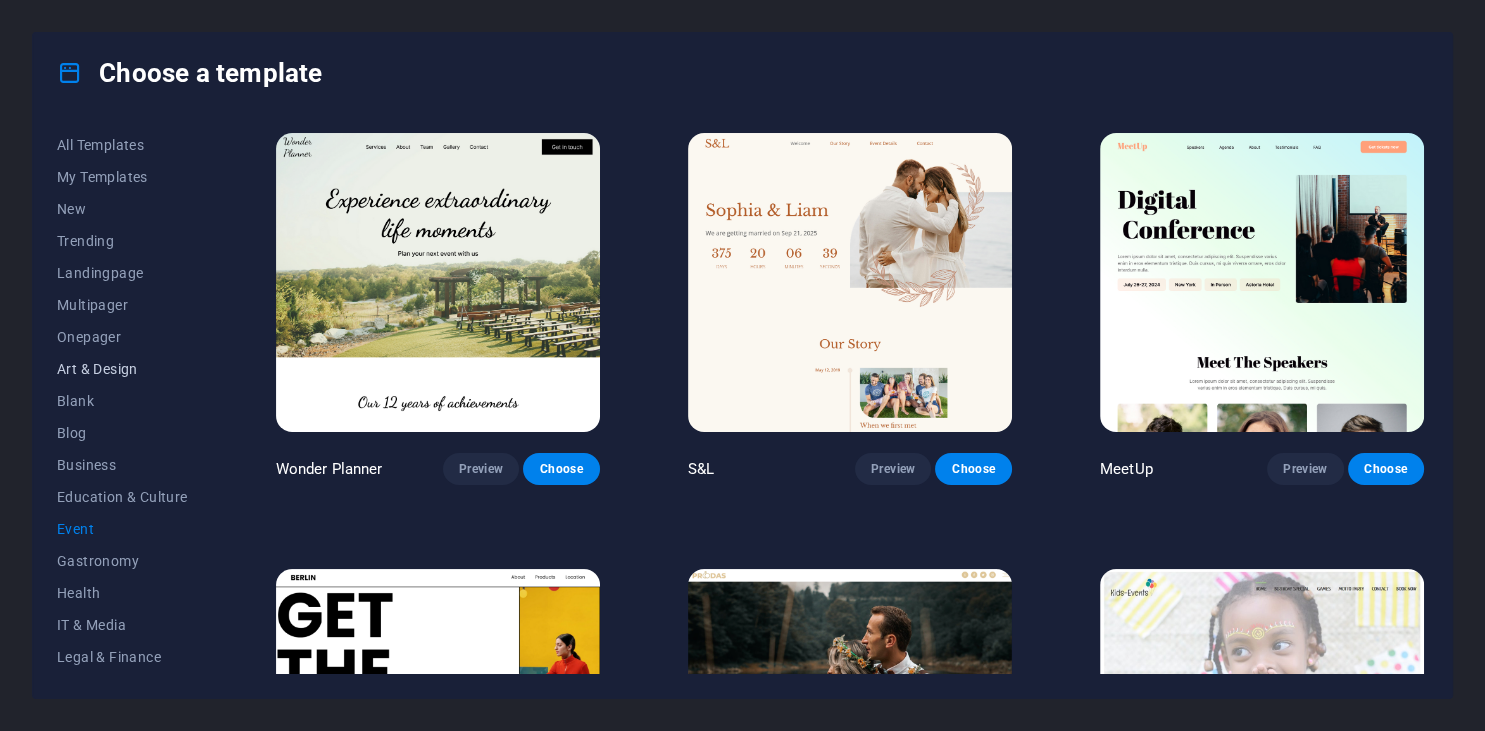 click on "Art & Design" at bounding box center (122, 369) 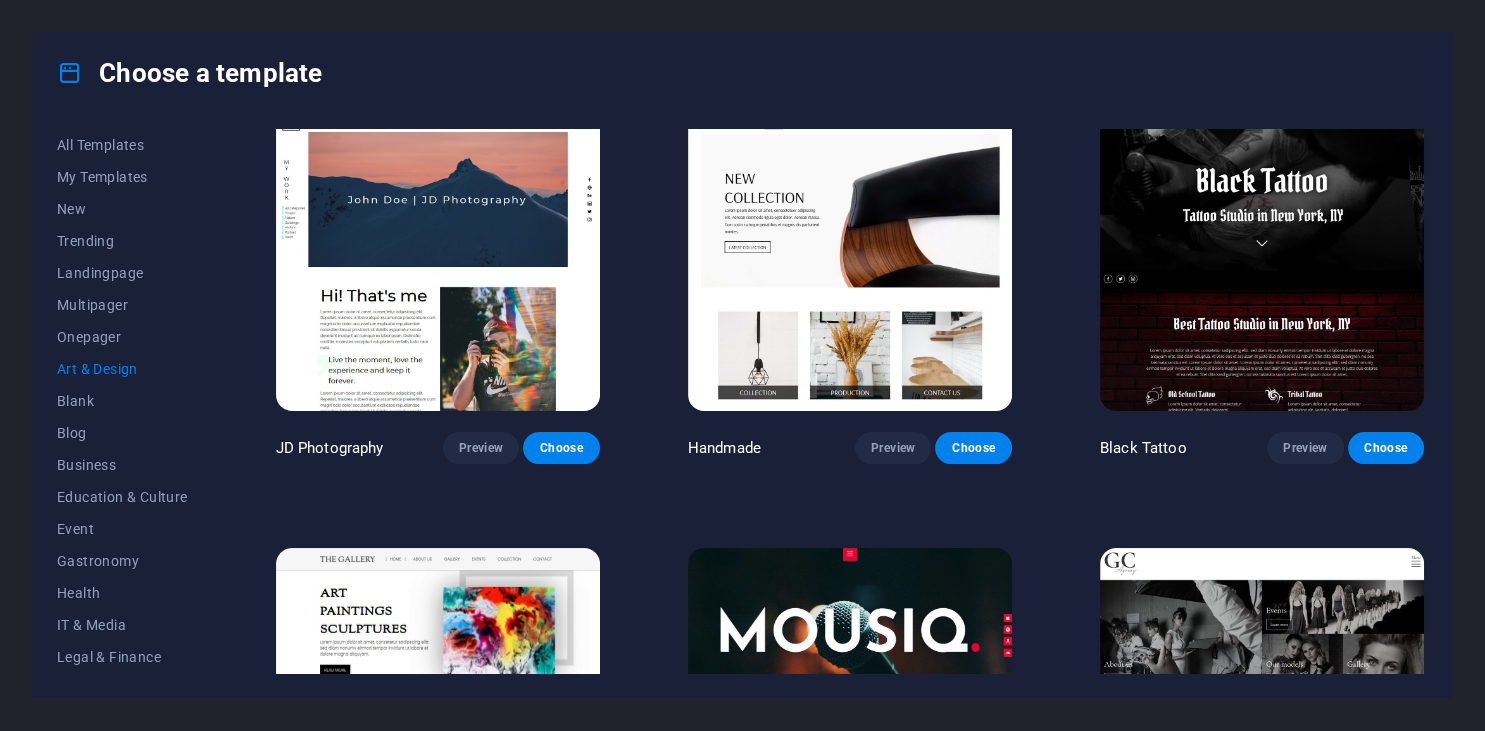 scroll, scrollTop: 912, scrollLeft: 0, axis: vertical 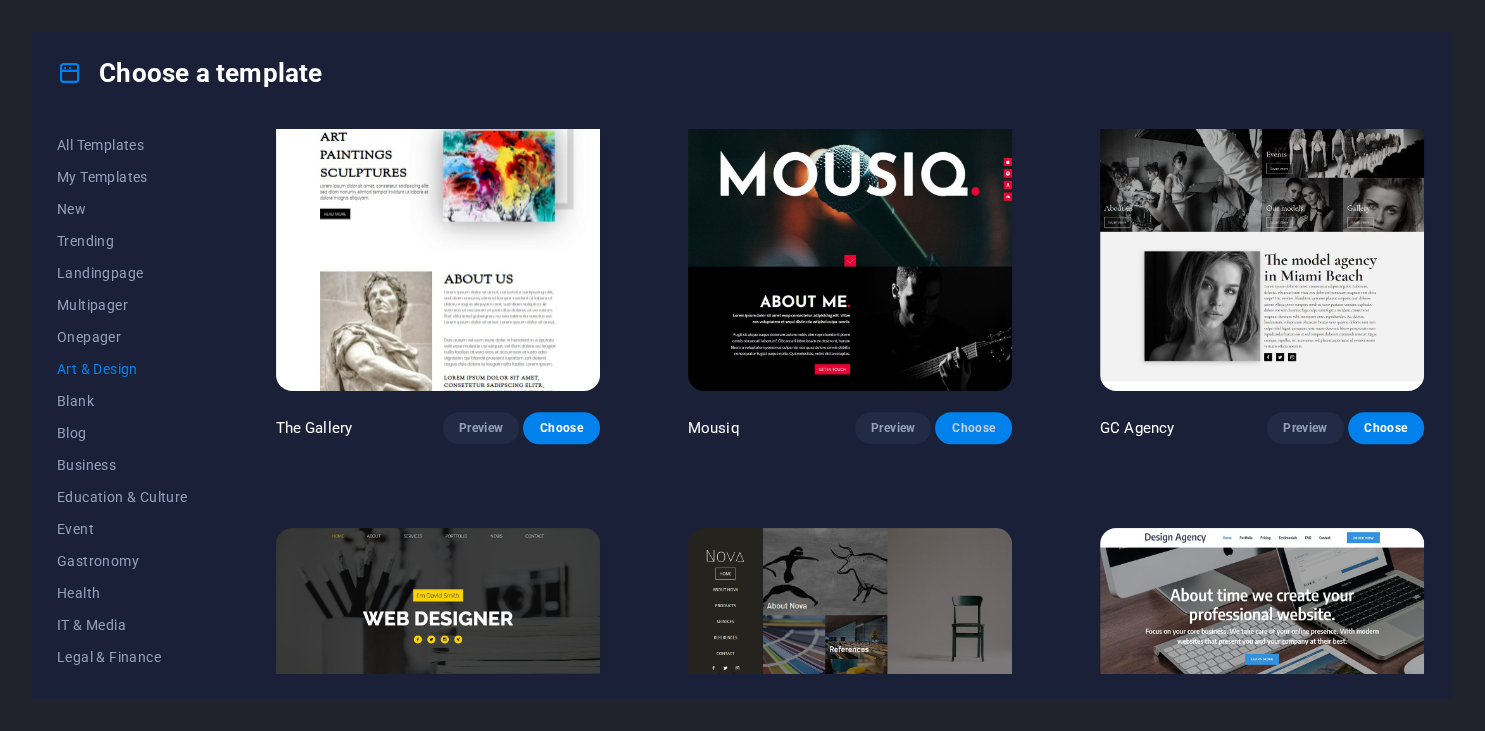 click on "Choose" at bounding box center (973, 428) 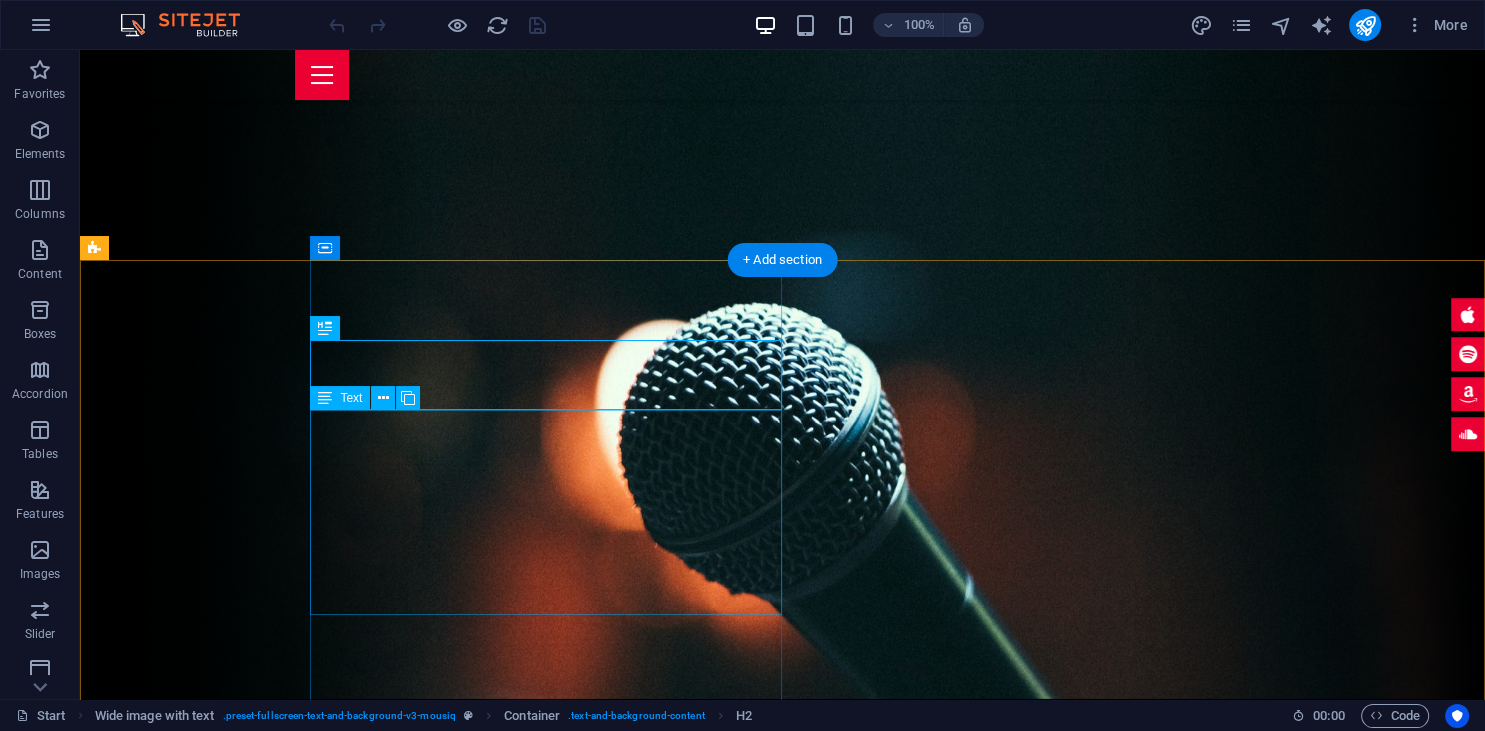 scroll, scrollTop: 440, scrollLeft: 0, axis: vertical 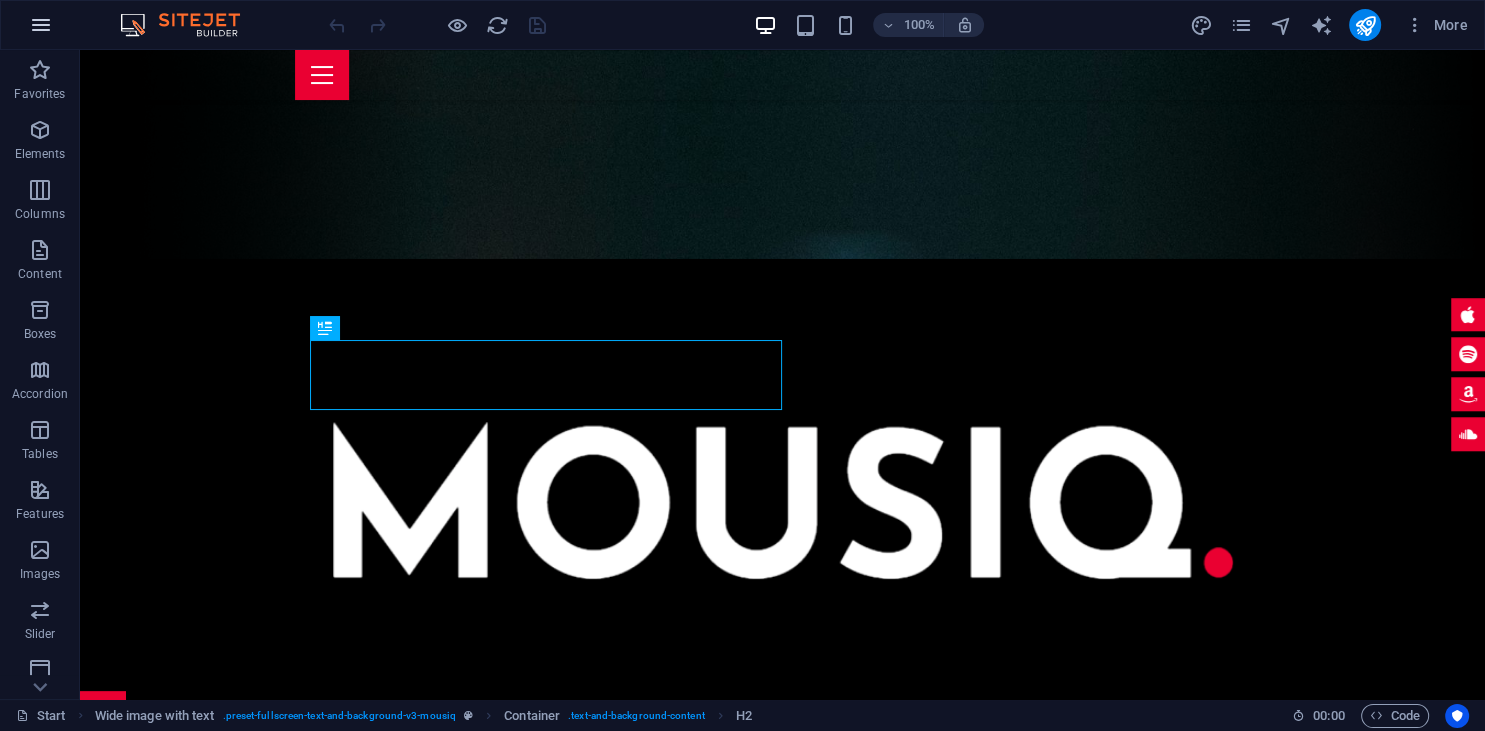 click at bounding box center [41, 25] 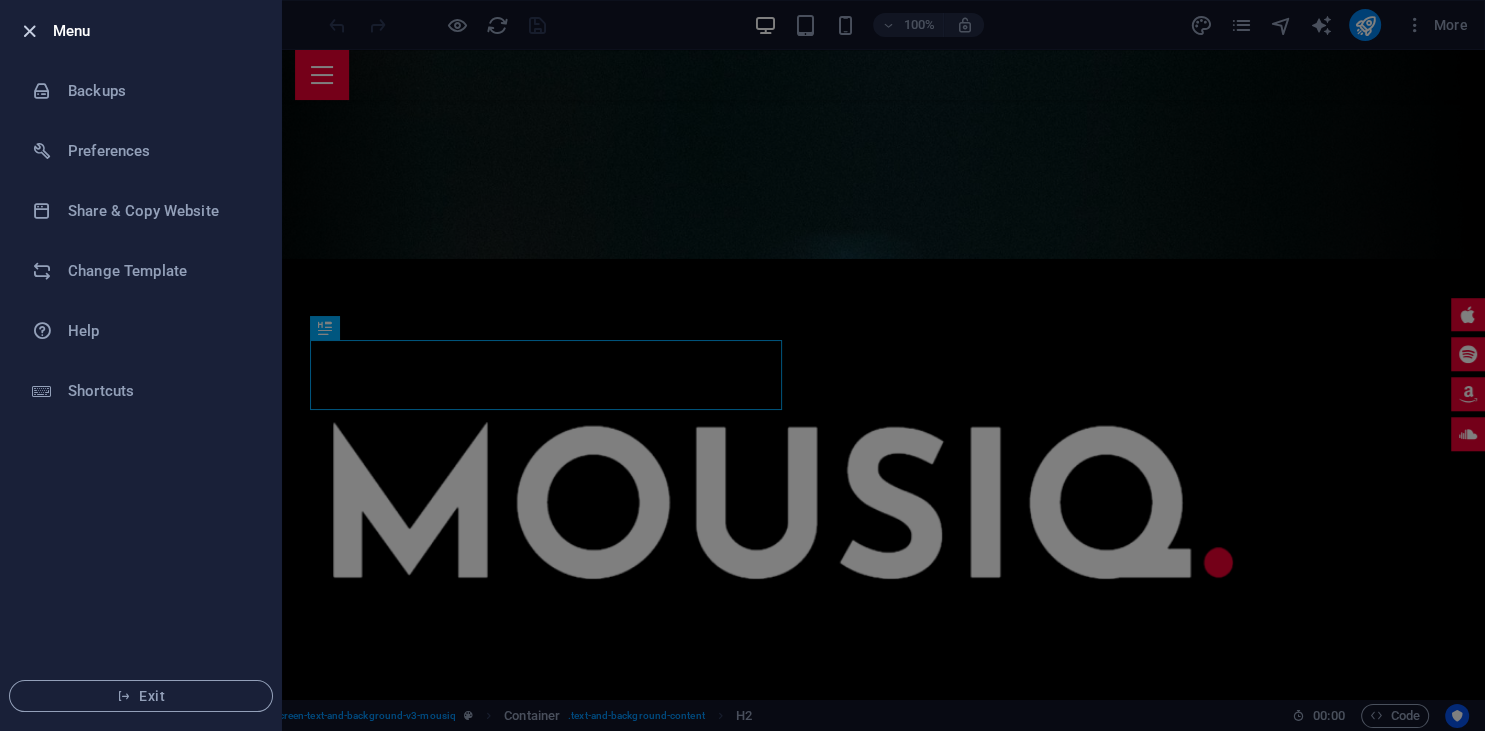 click at bounding box center [29, 31] 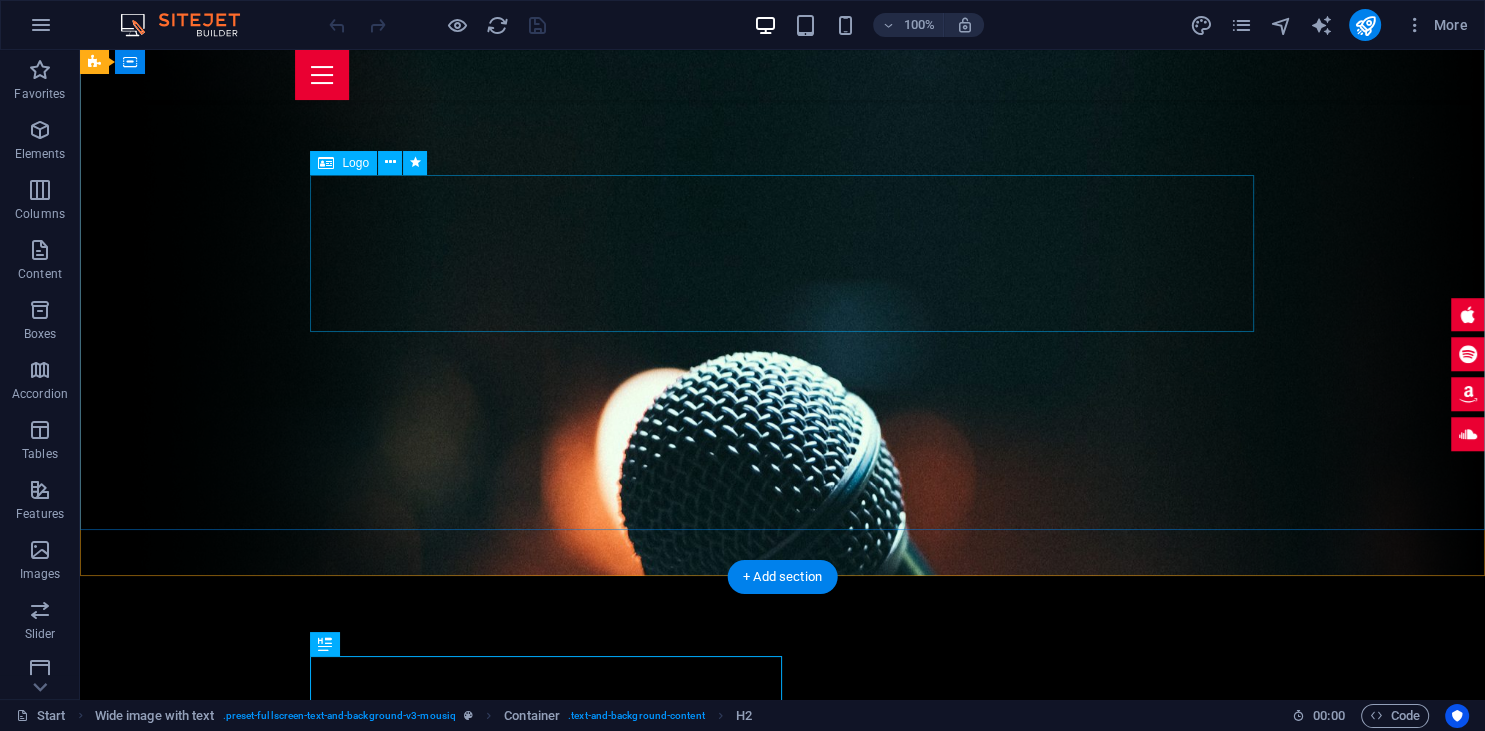scroll, scrollTop: 0, scrollLeft: 0, axis: both 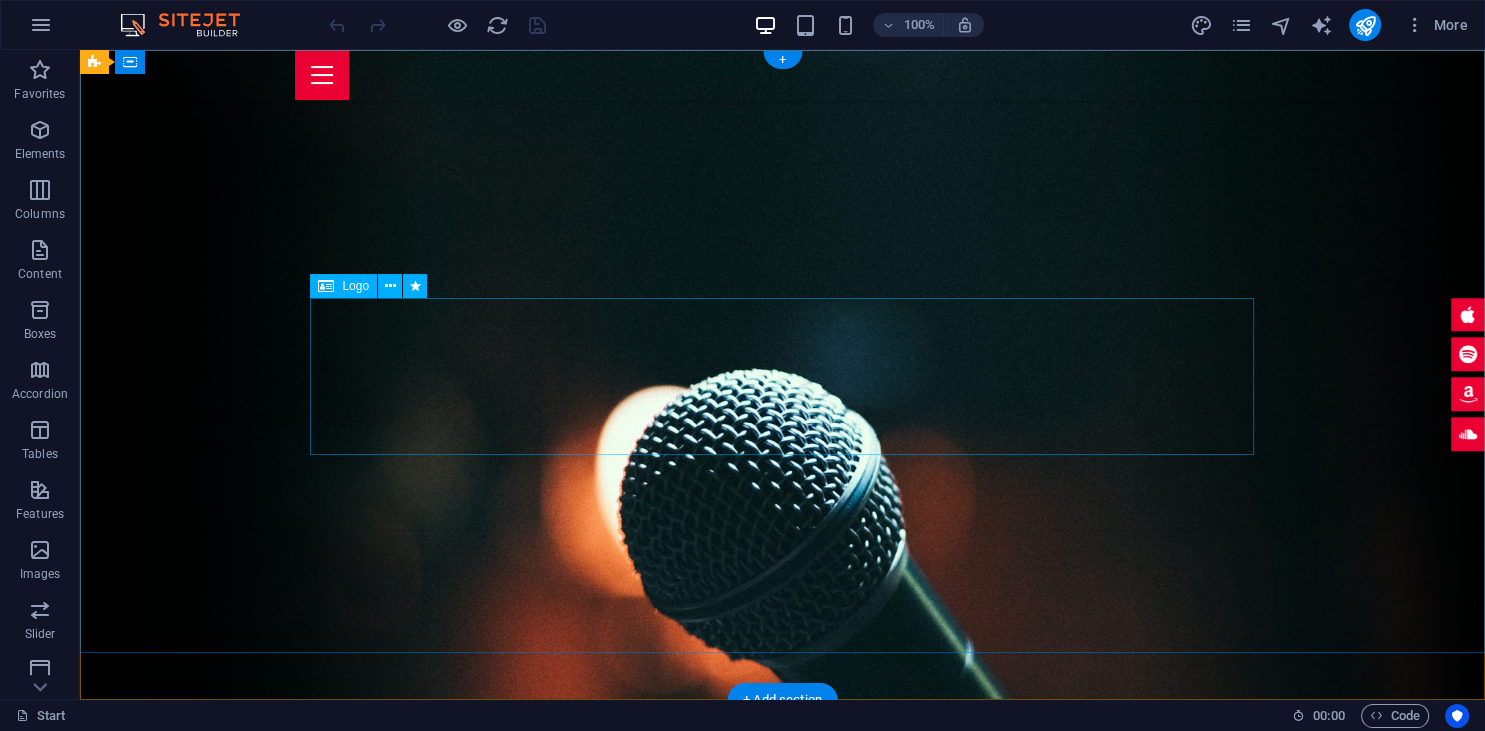 click at bounding box center [783, 940] 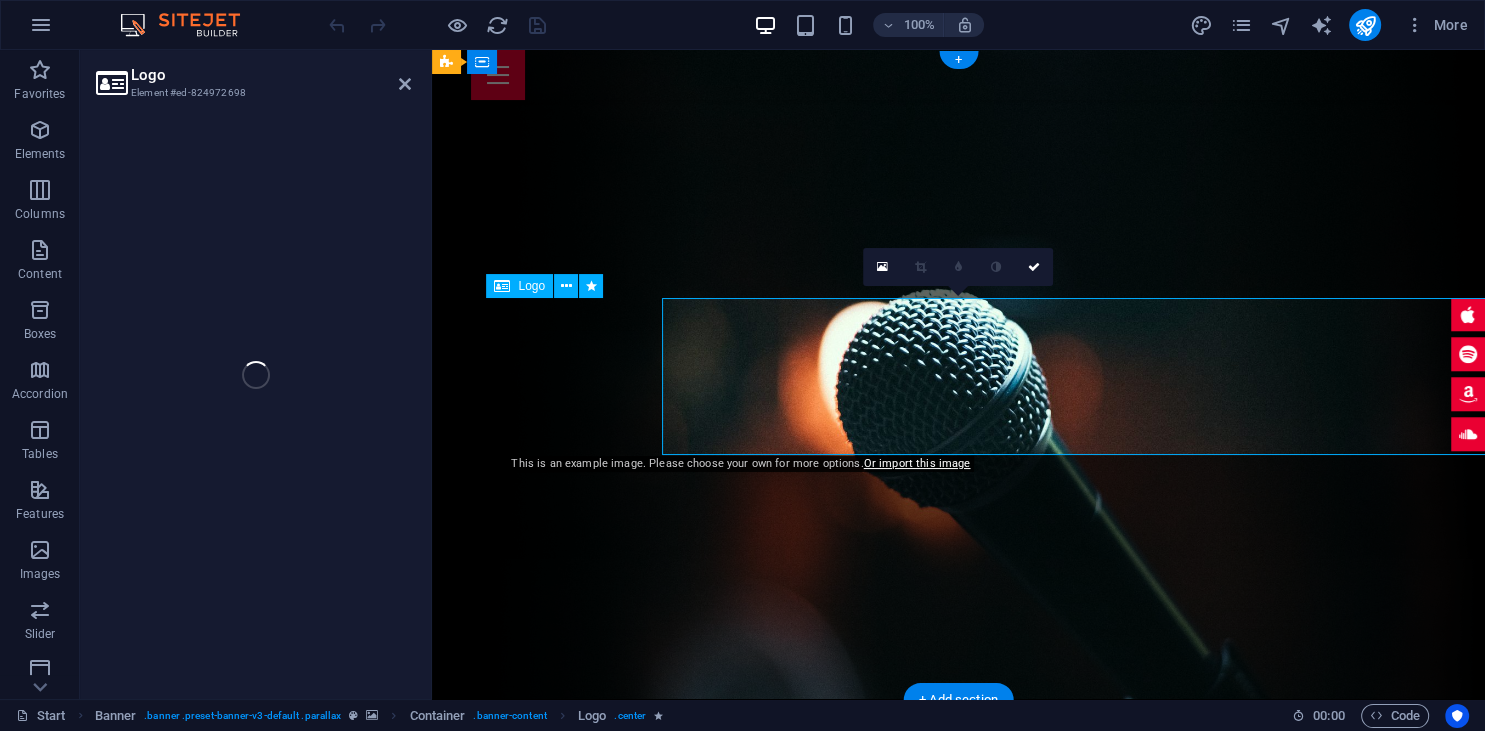 select on "px" 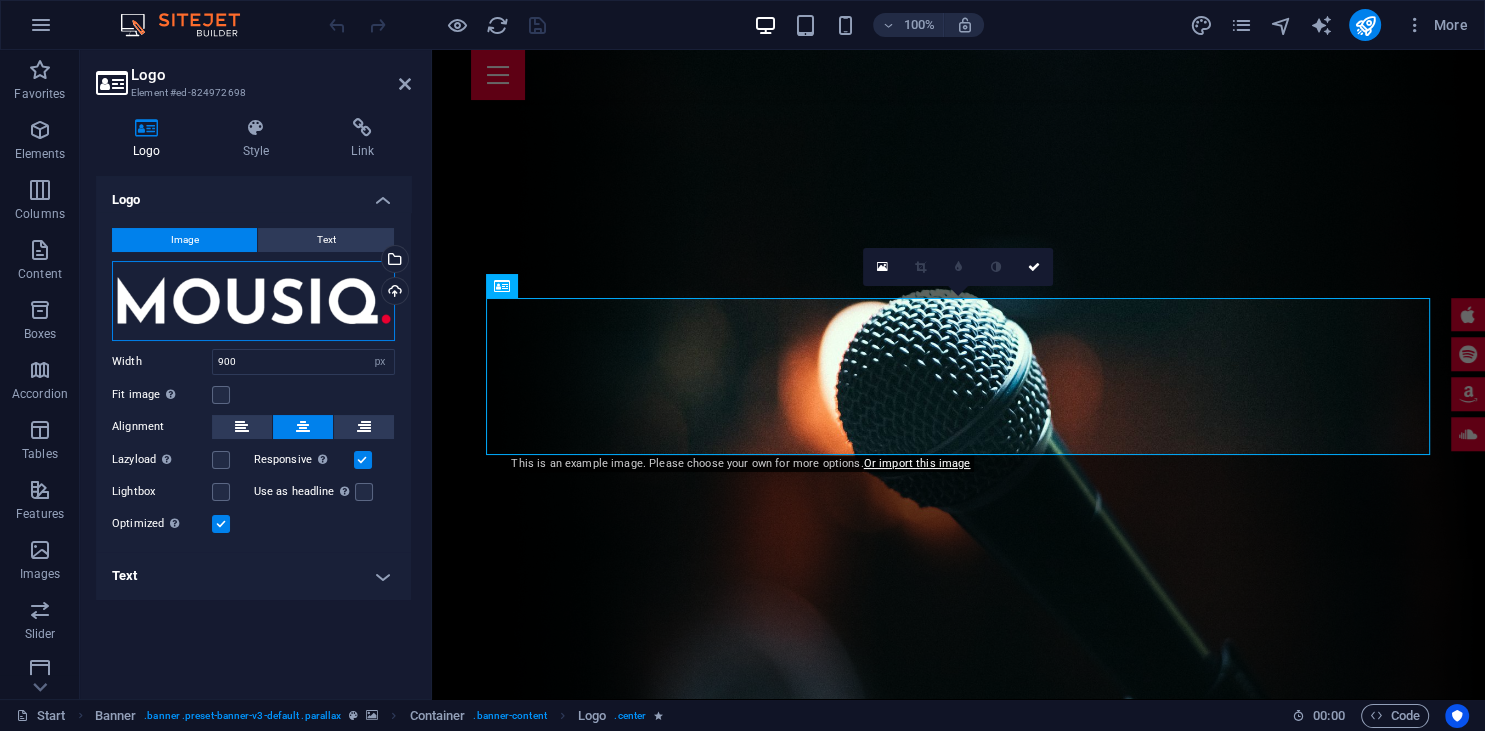 click on "Drag files here, click to choose files or select files from Files or our free stock photos & videos" at bounding box center (253, 301) 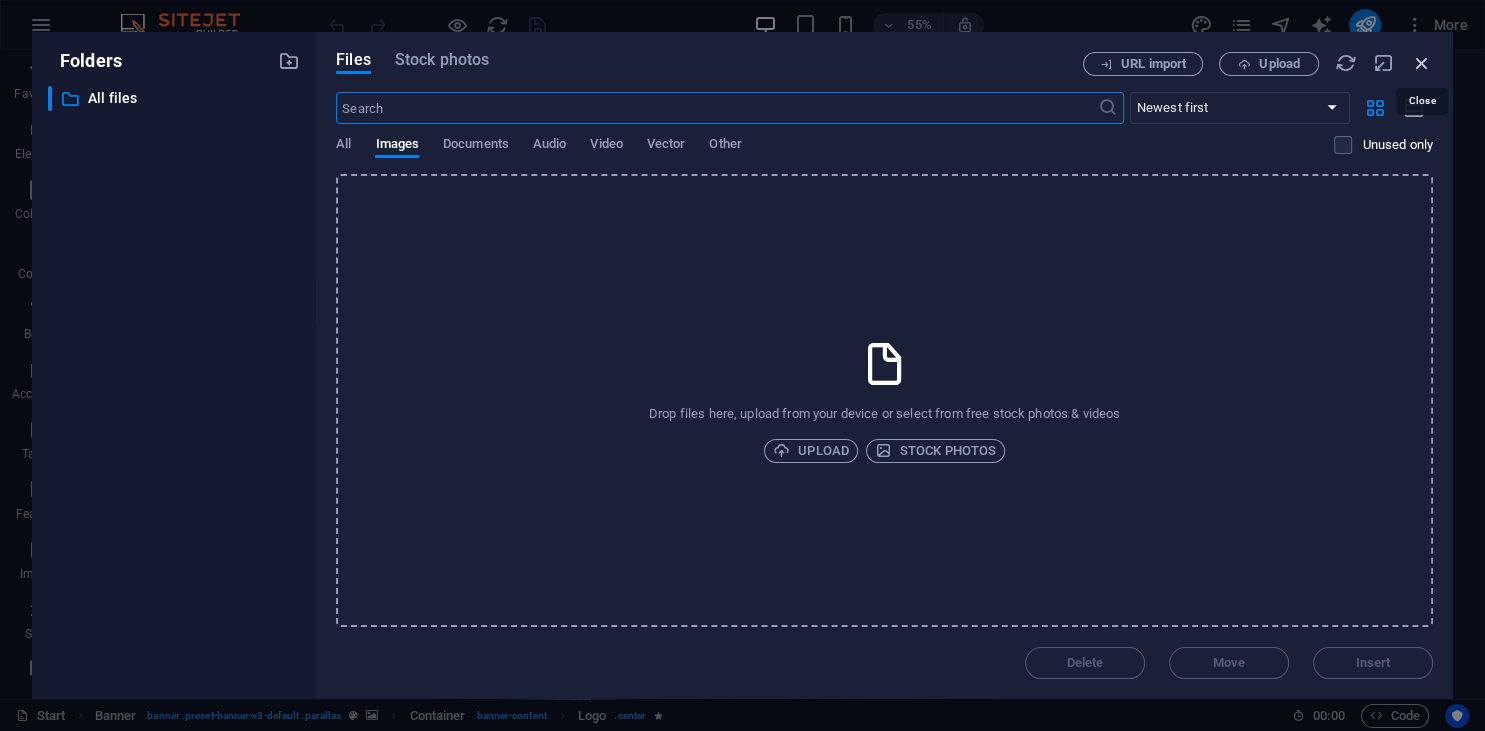 click at bounding box center [1422, 63] 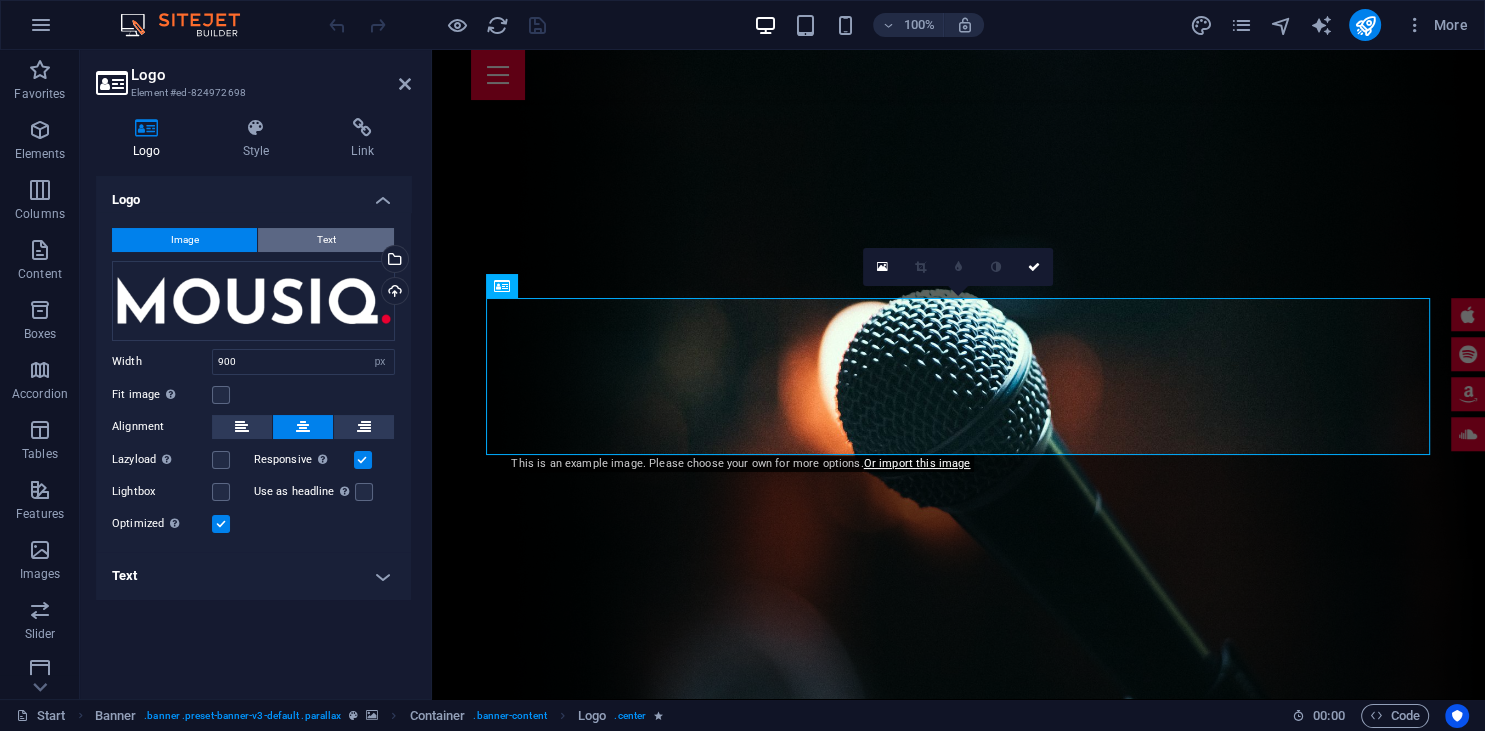 click on "Text" at bounding box center [326, 240] 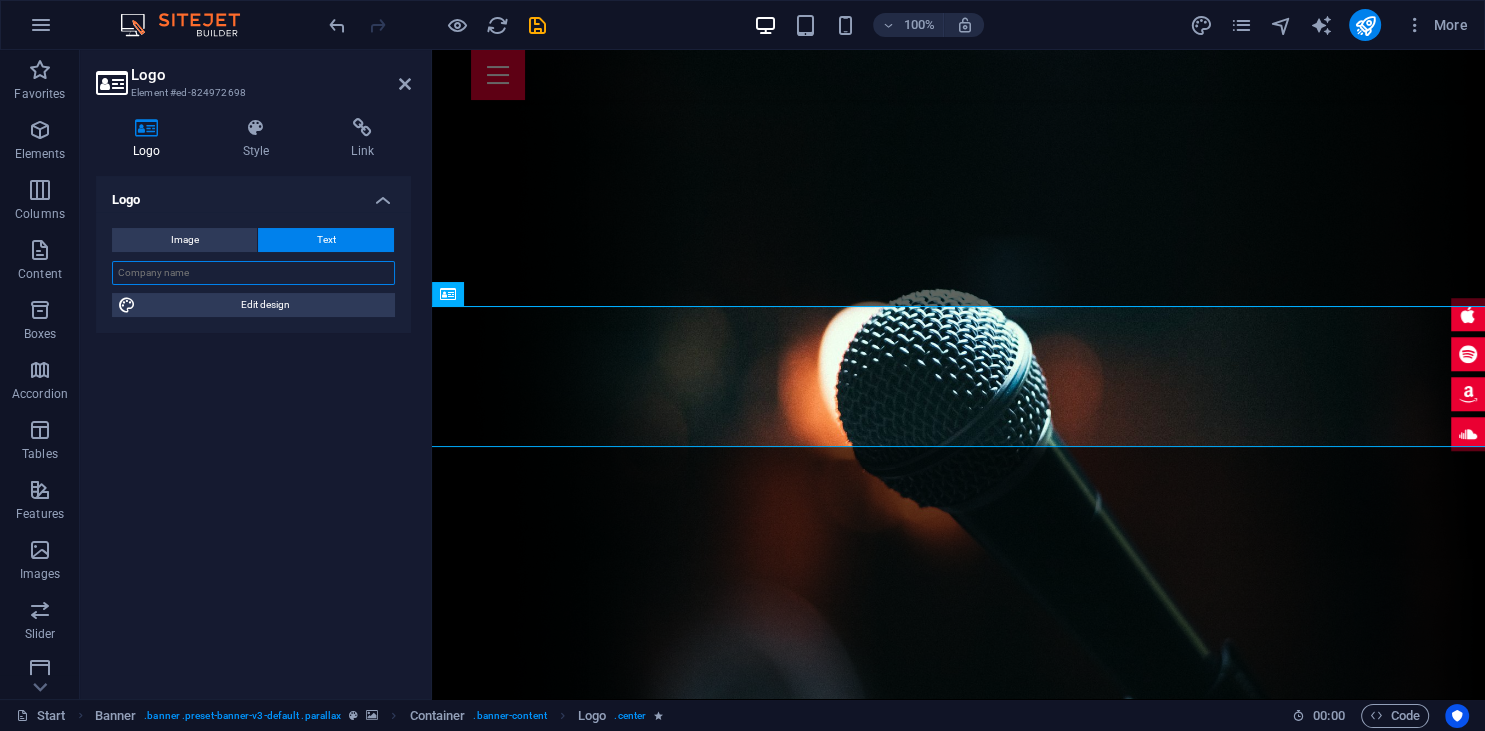 click at bounding box center [253, 273] 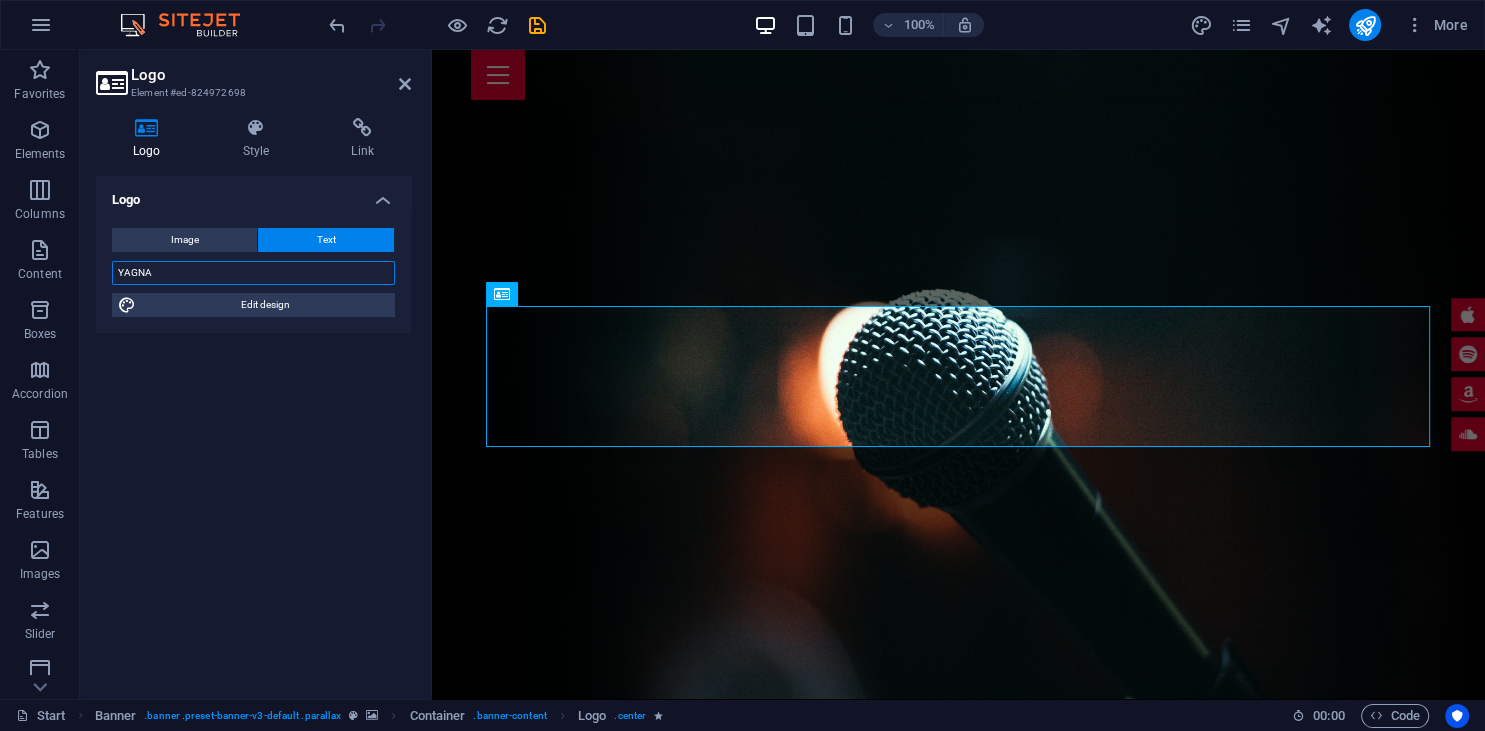 type on "YAGN" 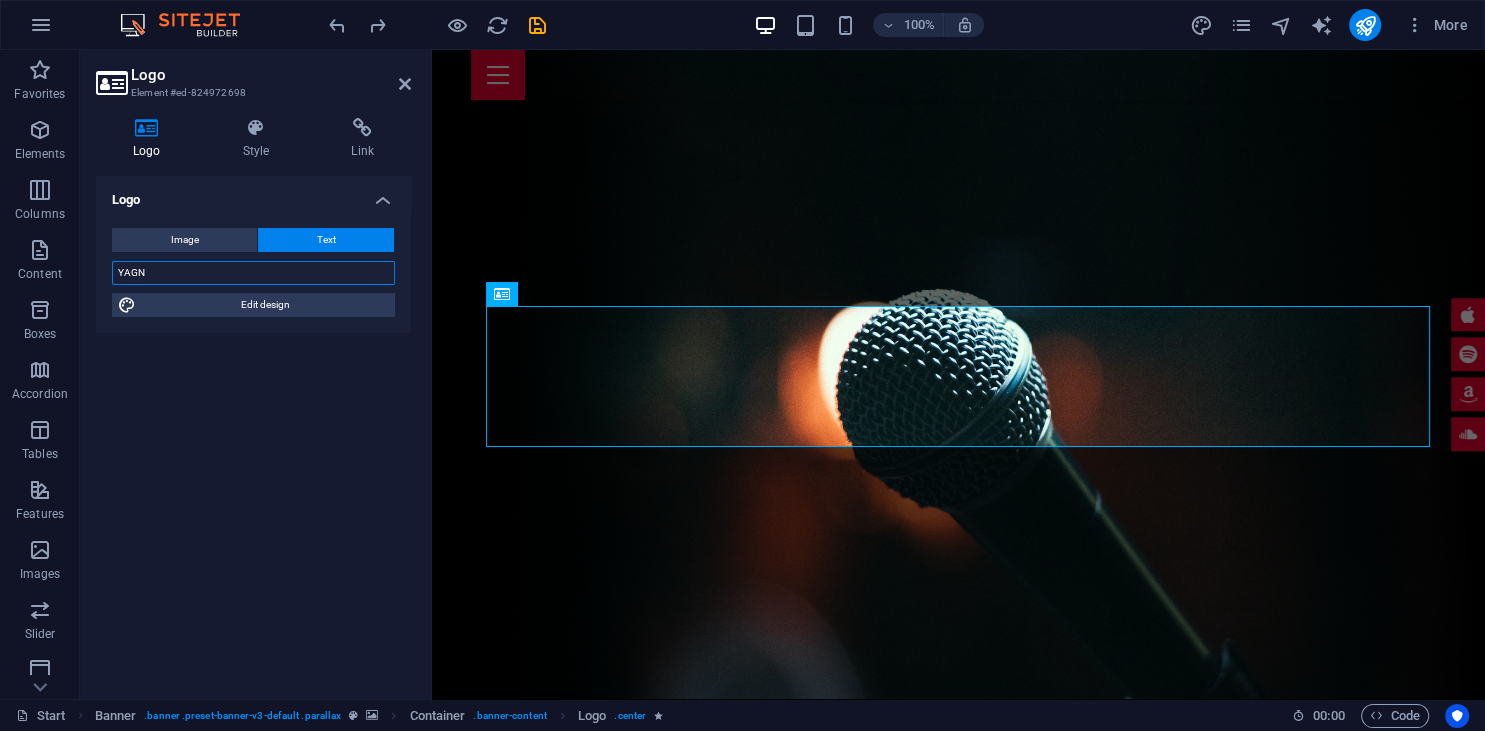 type 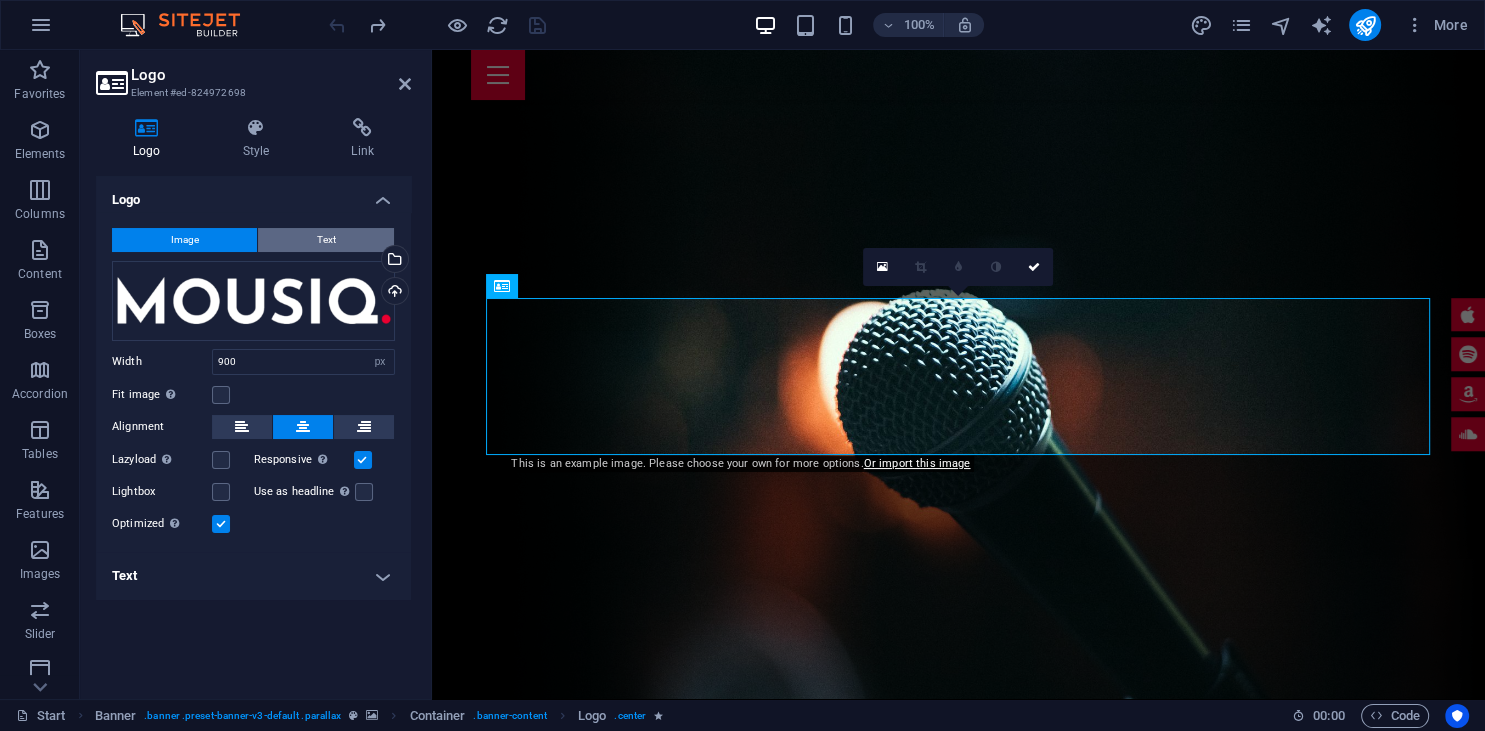 click on "Text" at bounding box center (326, 240) 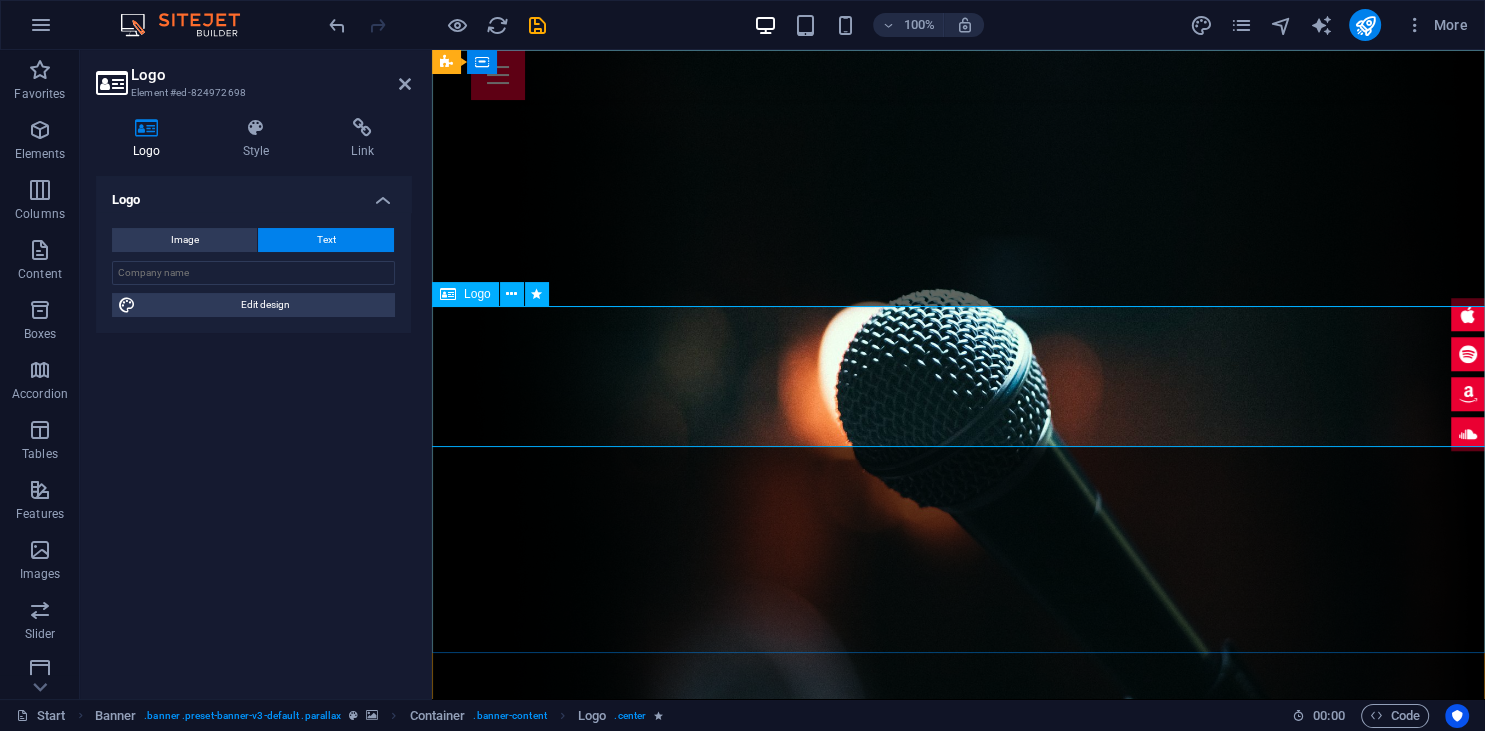 click on "yagnainitiative.org" at bounding box center (959, 932) 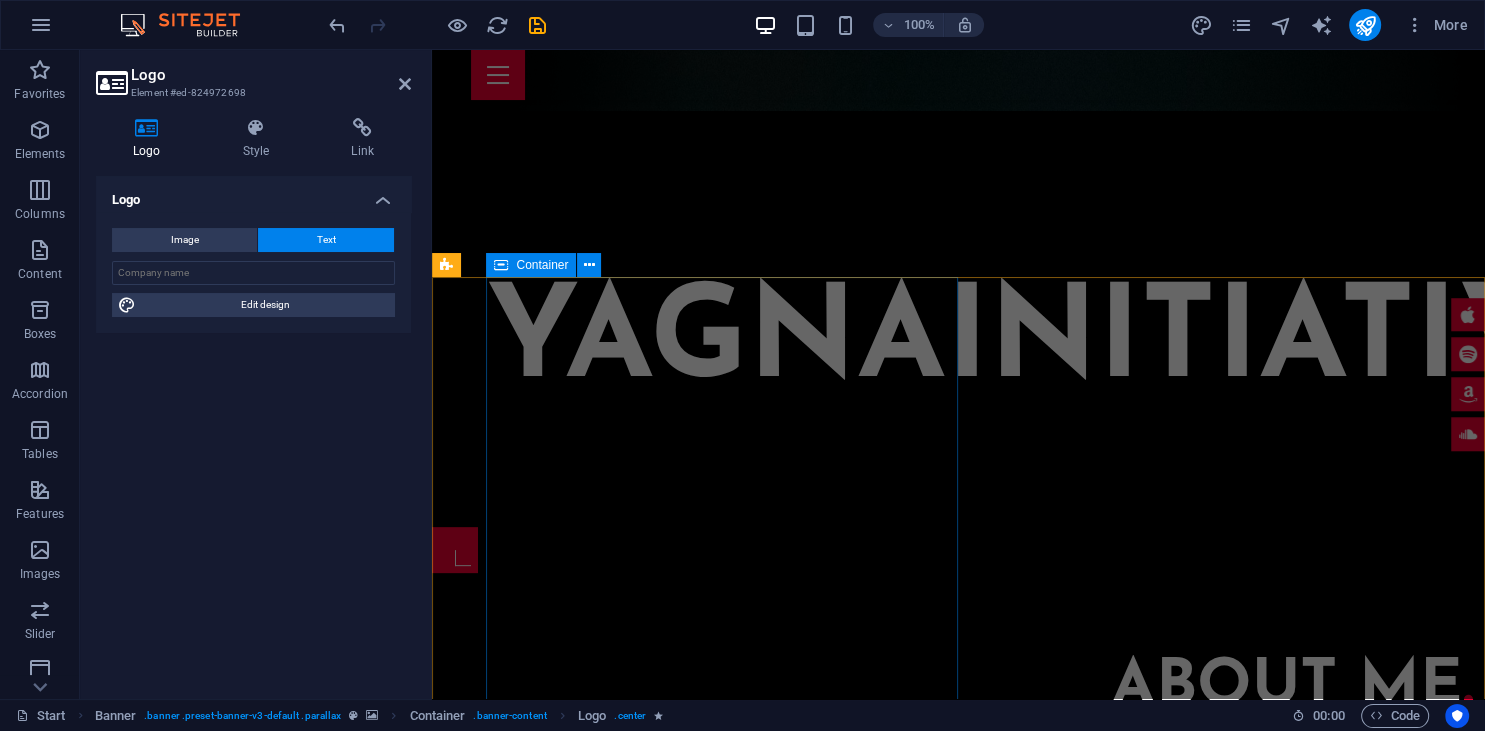 scroll, scrollTop: 739, scrollLeft: 0, axis: vertical 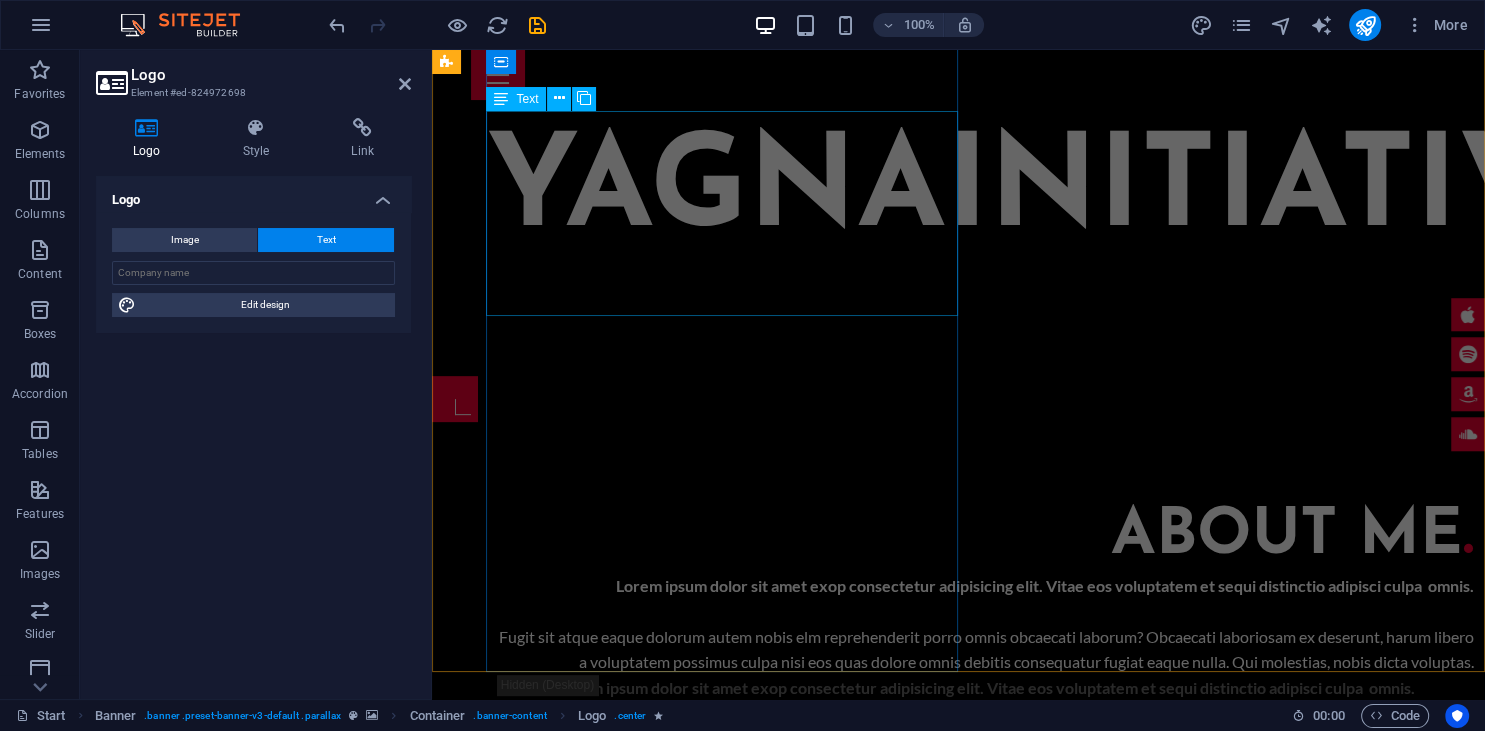 click on "Lorem ipsum dolor sit amet exop consectetur adipisicing elit. Vitae eos voluptatem et sequi distinctio adipisci culpa  omnis. Fugit sit atque eaque dolorum autem nobis elm reprehenderit porro omnis obcaecati laborum? Obcaecati laboriosam ex deserunt, harum libero a voluptatem possimus culpa nisi eos quas dolore omnis debitis consequatur fugiat eaque nulla. Qui molestias, nobis dicta voluptas." at bounding box center [986, 624] 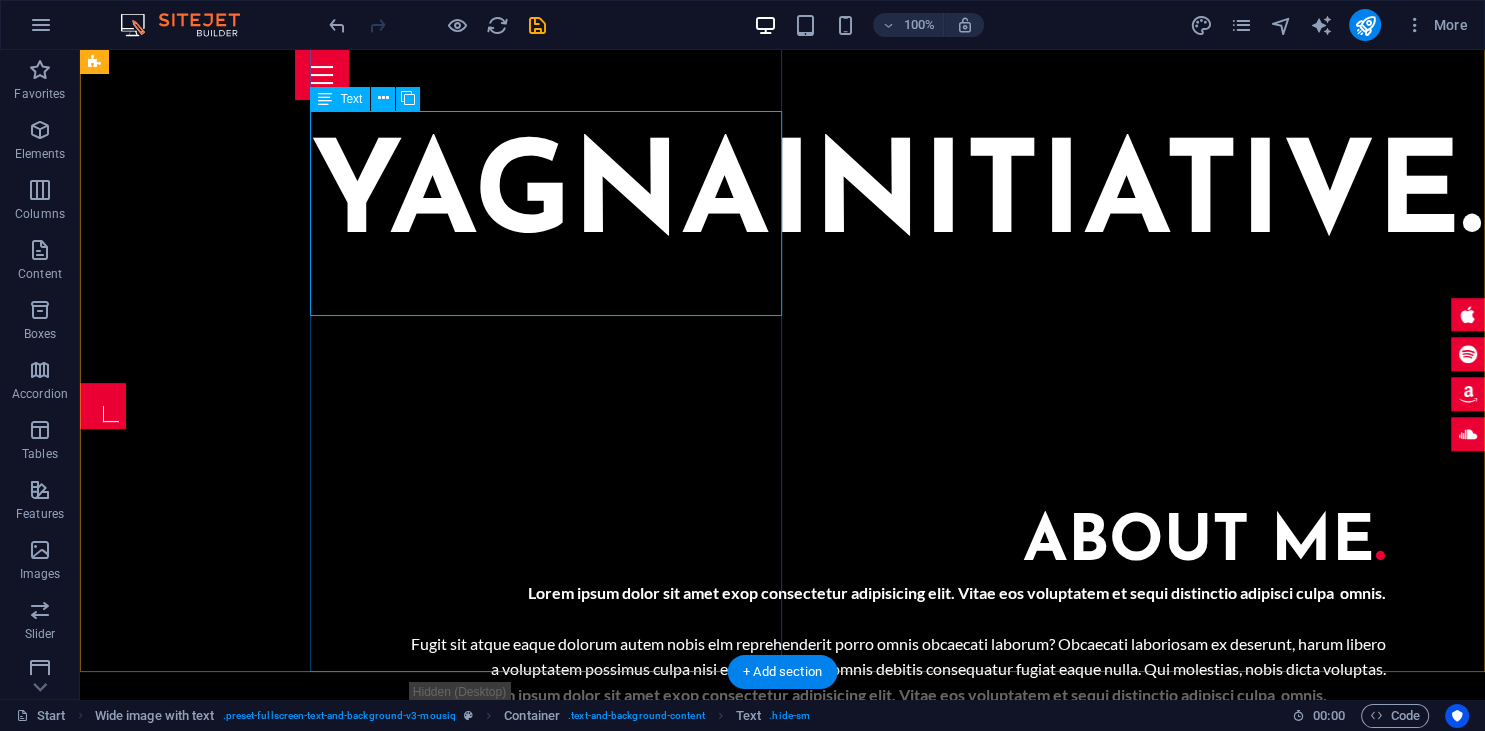 scroll, scrollTop: 528, scrollLeft: 0, axis: vertical 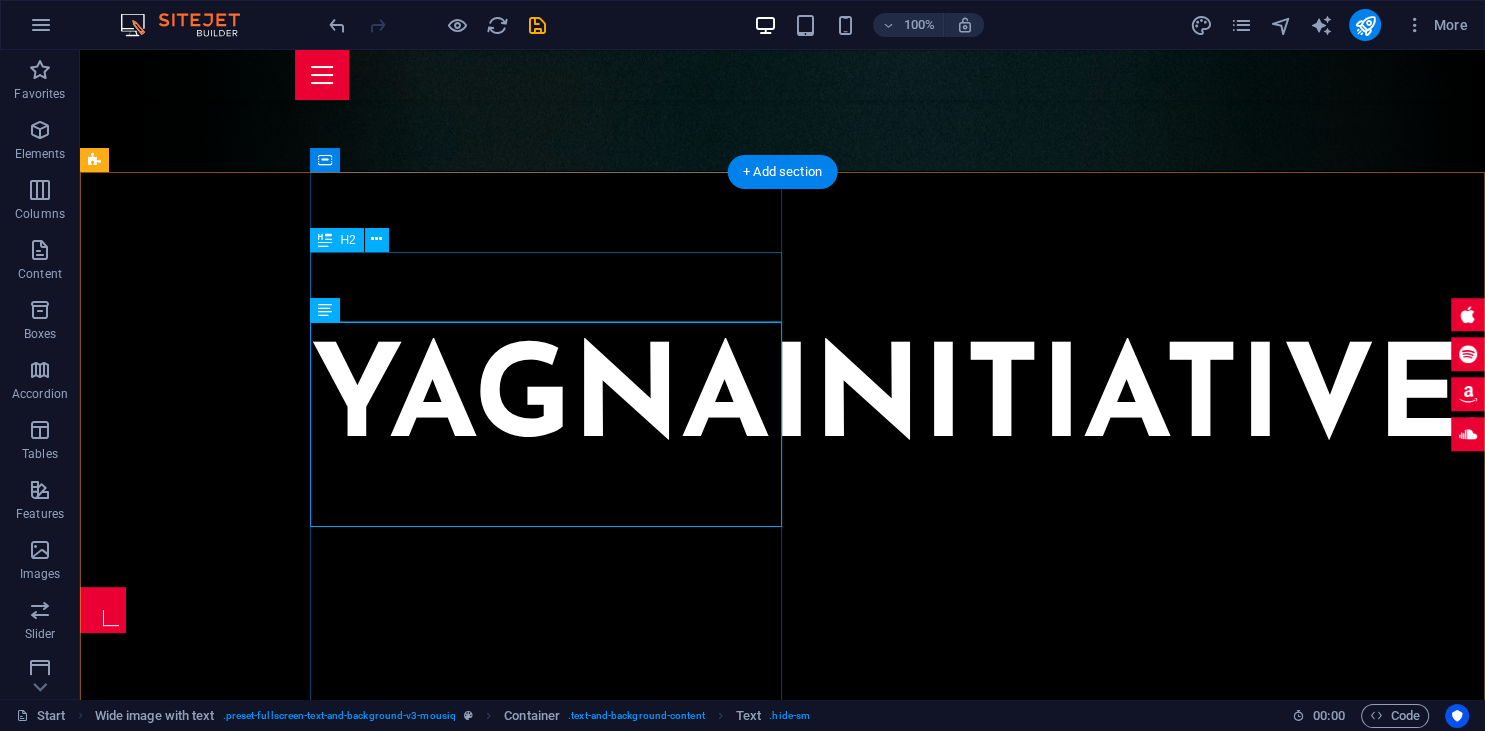 click on "About me ." at bounding box center (898, 748) 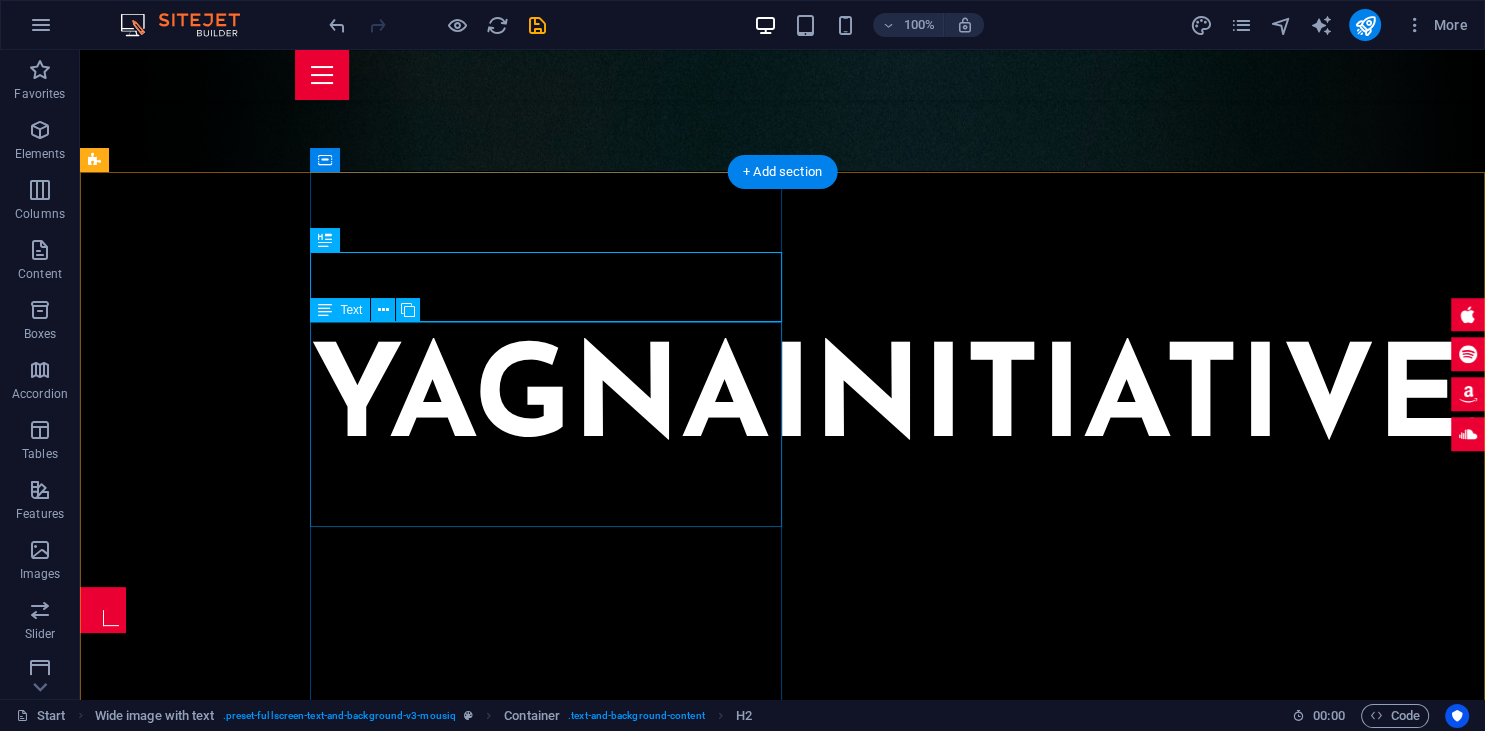 click on "Lorem ipsum dolor sit amet exop consectetur adipisicing elit. Vitae eos voluptatem et sequi distinctio adipisci culpa  omnis. Fugit sit atque eaque dolorum autem nobis elm reprehenderit porro omnis obcaecati laborum? Obcaecati laboriosam ex deserunt, harum libero a voluptatem possimus culpa nisi eos quas dolore omnis debitis consequatur fugiat eaque nulla. Qui molestias, nobis dicta voluptas." at bounding box center [898, 835] 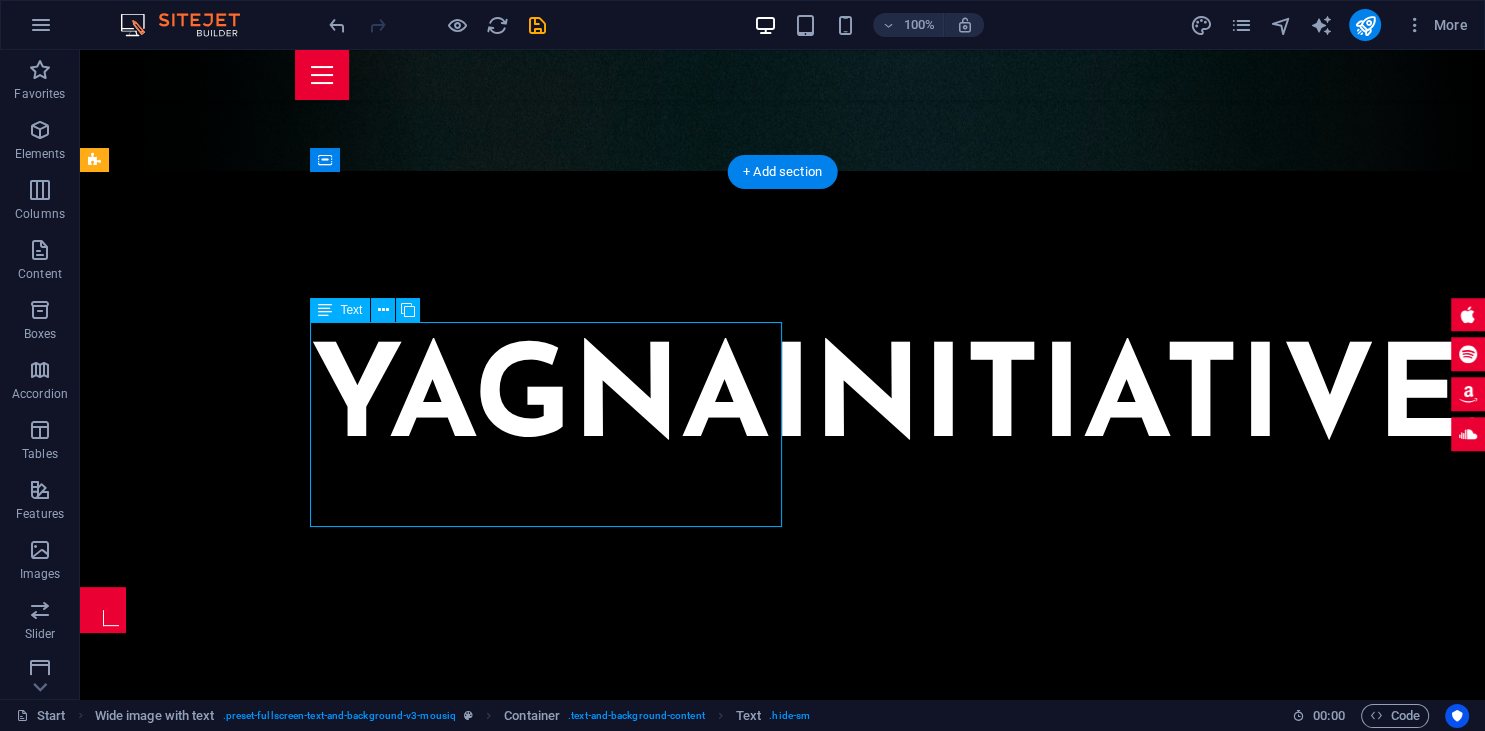 click on "Lorem ipsum dolor sit amet exop consectetur adipisicing elit. Vitae eos voluptatem et sequi distinctio adipisci culpa  omnis. Fugit sit atque eaque dolorum autem nobis elm reprehenderit porro omnis obcaecati laborum? Obcaecati laboriosam ex deserunt, harum libero a voluptatem possimus culpa nisi eos quas dolore omnis debitis consequatur fugiat eaque nulla. Qui molestias, nobis dicta voluptas." at bounding box center [898, 835] 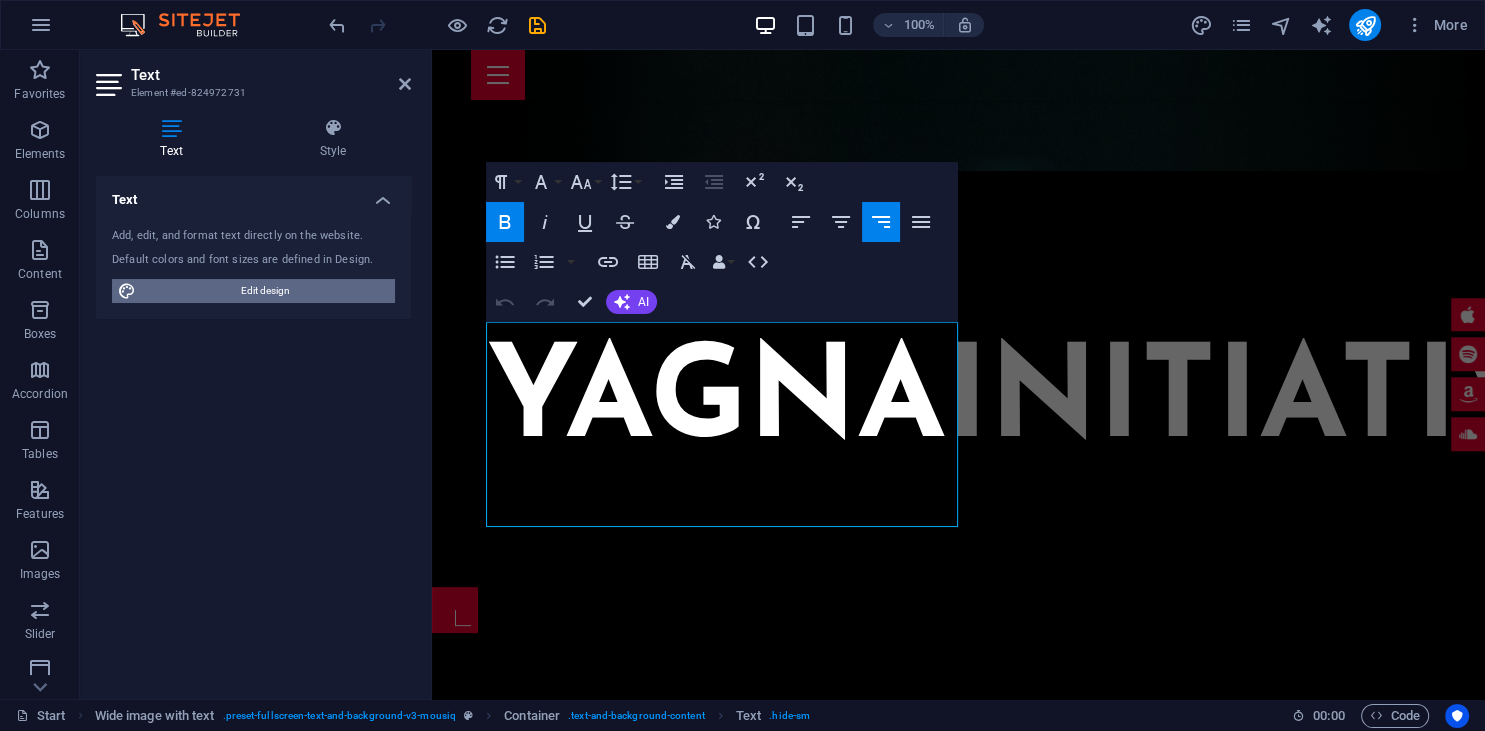 click on "Edit design" at bounding box center (265, 291) 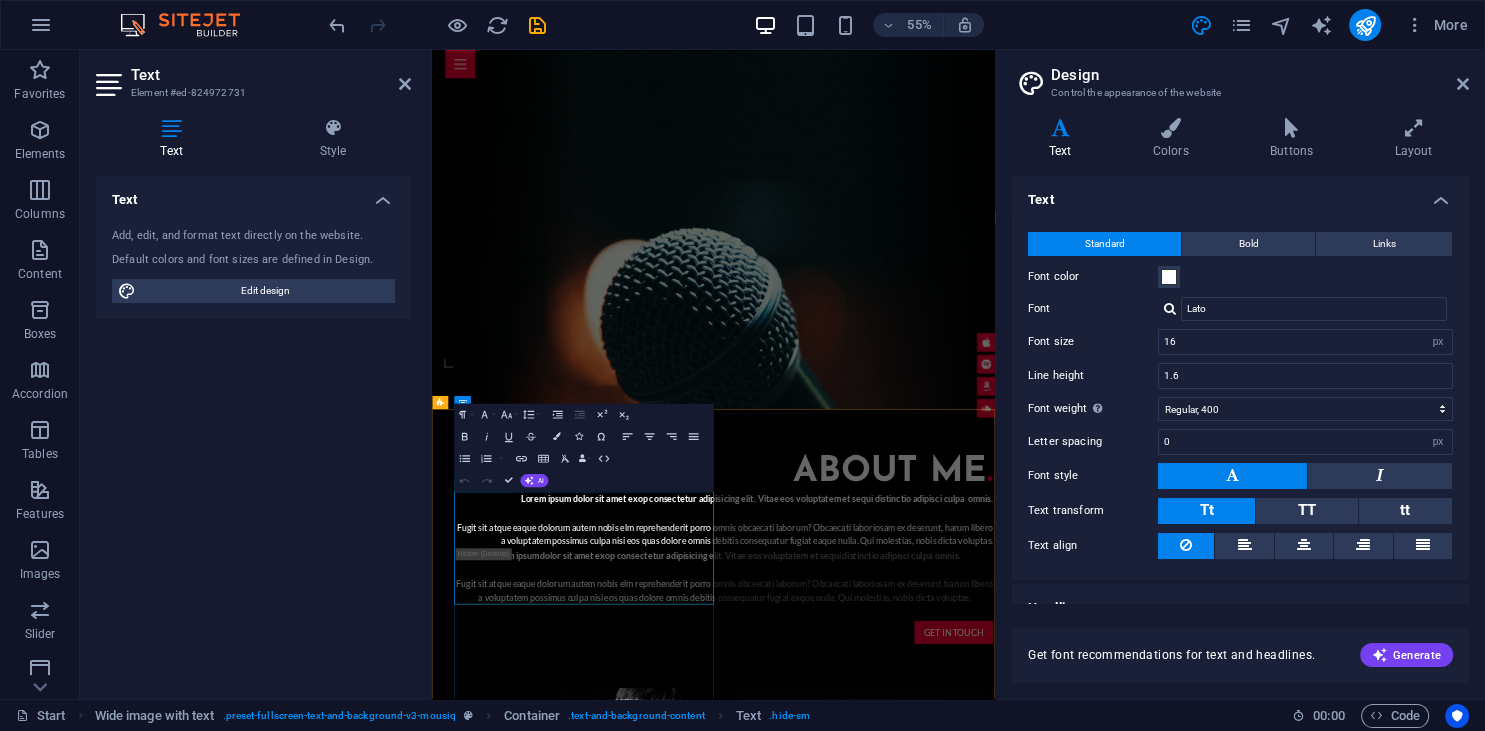 click on "Fugit sit atque eaque dolorum autem nobis elm reprehenderit porro omnis obcaecati laborum? Obcaecati laboriosam ex deserunt, harum libero a voluptatem possimus culpa nisi eos quas dolore omnis debitis consequatur fugiat eaque nulla. Qui molestias, nobis dicta voluptas." at bounding box center [964, 929] 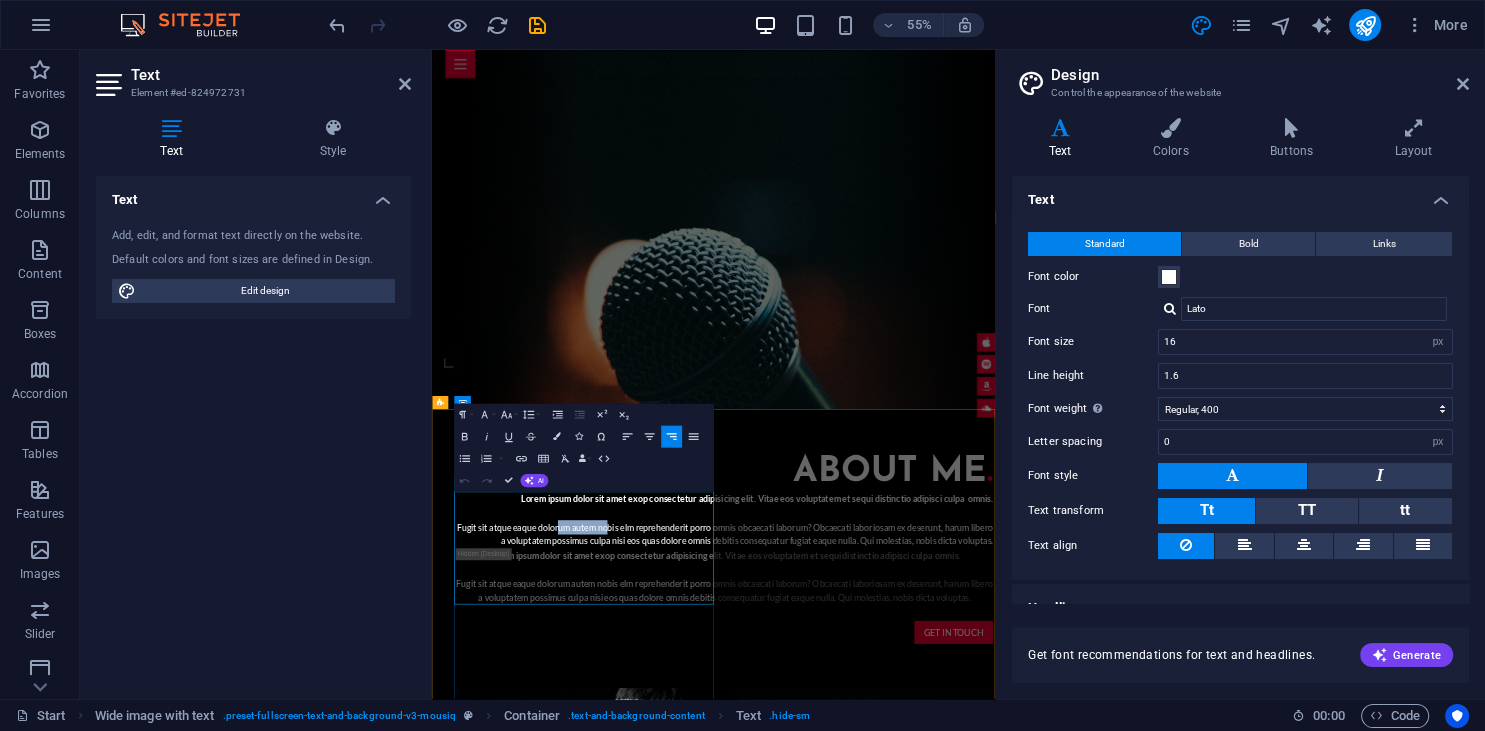 drag, startPoint x: 751, startPoint y: 944, endPoint x: 662, endPoint y: 945, distance: 89.005615 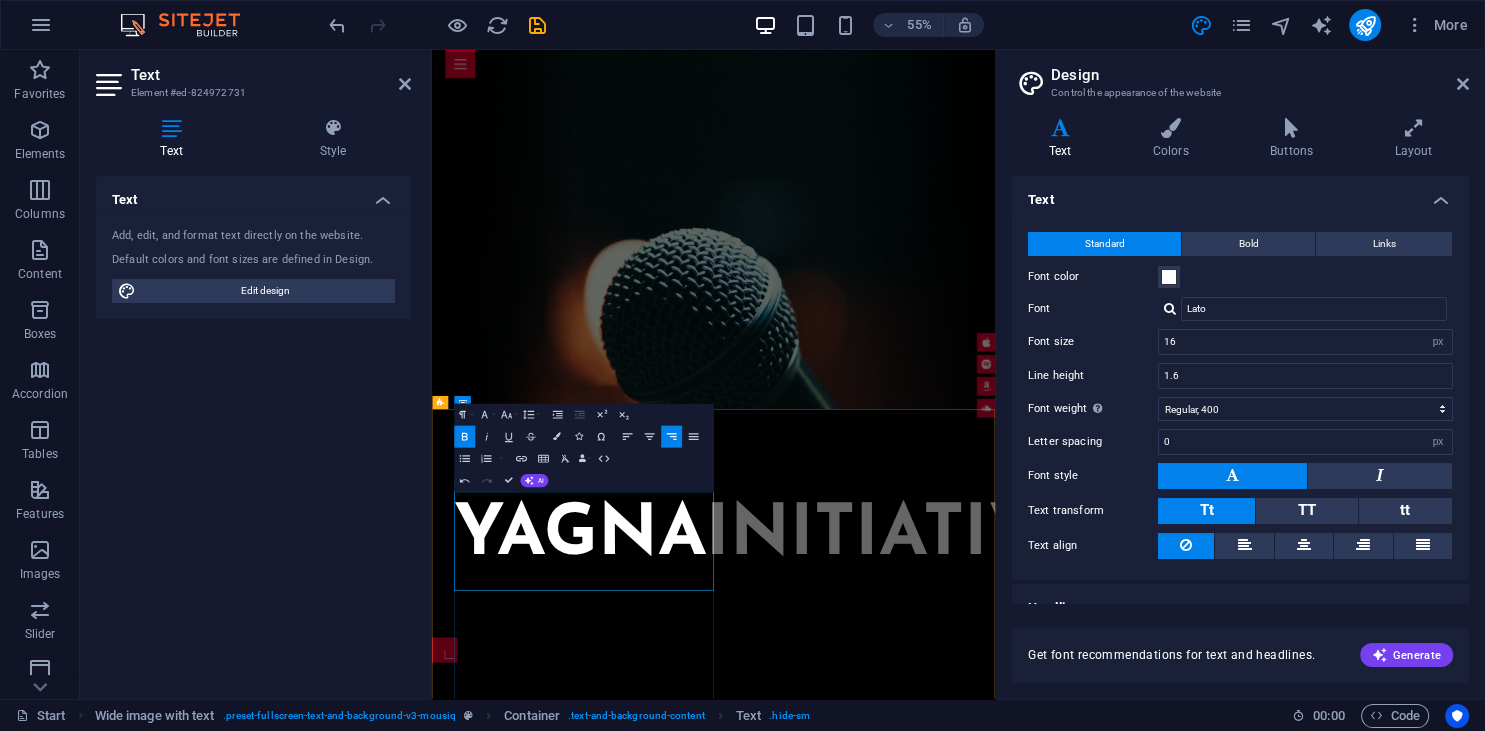 type 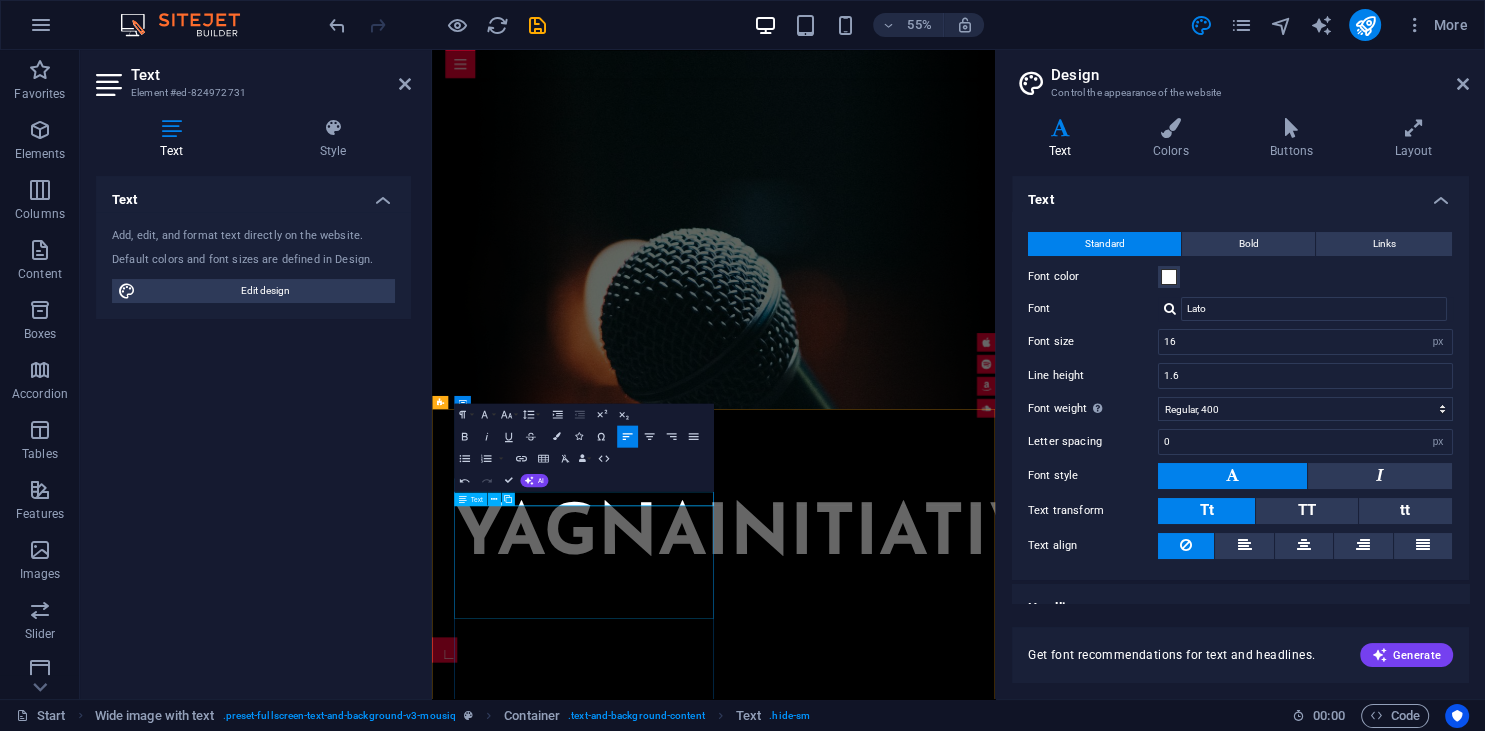 click on "Lorem ipsum dolor sit amet exop consectetur adipisicing elit. Vitae eos voluptatem et sequi distinctio adipisci culpa  omnis. Fugit sit atque eaque dolorum autem nobis elm reprehenderit porro omnis obcaecati laborum? Obcaecati laboriosam ex deserunt, harum libero a voluptatem possimus culpa nisi eos quas dolore omnis debitis consequatur fugiat eaque nulla. Qui molestias, nobis dicta voluptas." at bounding box center (964, 1390) 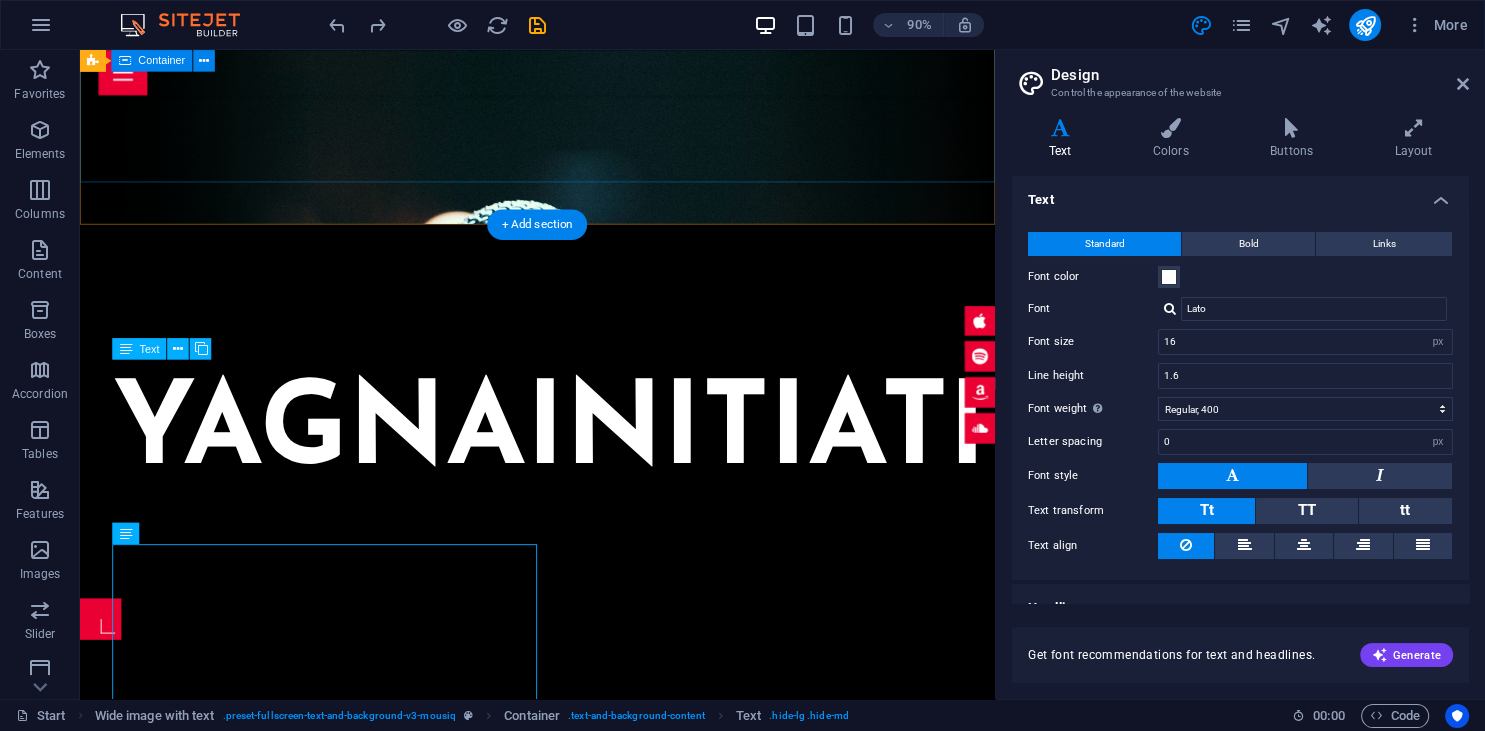 click on "yagnainitiative.org" at bounding box center [588, 451] 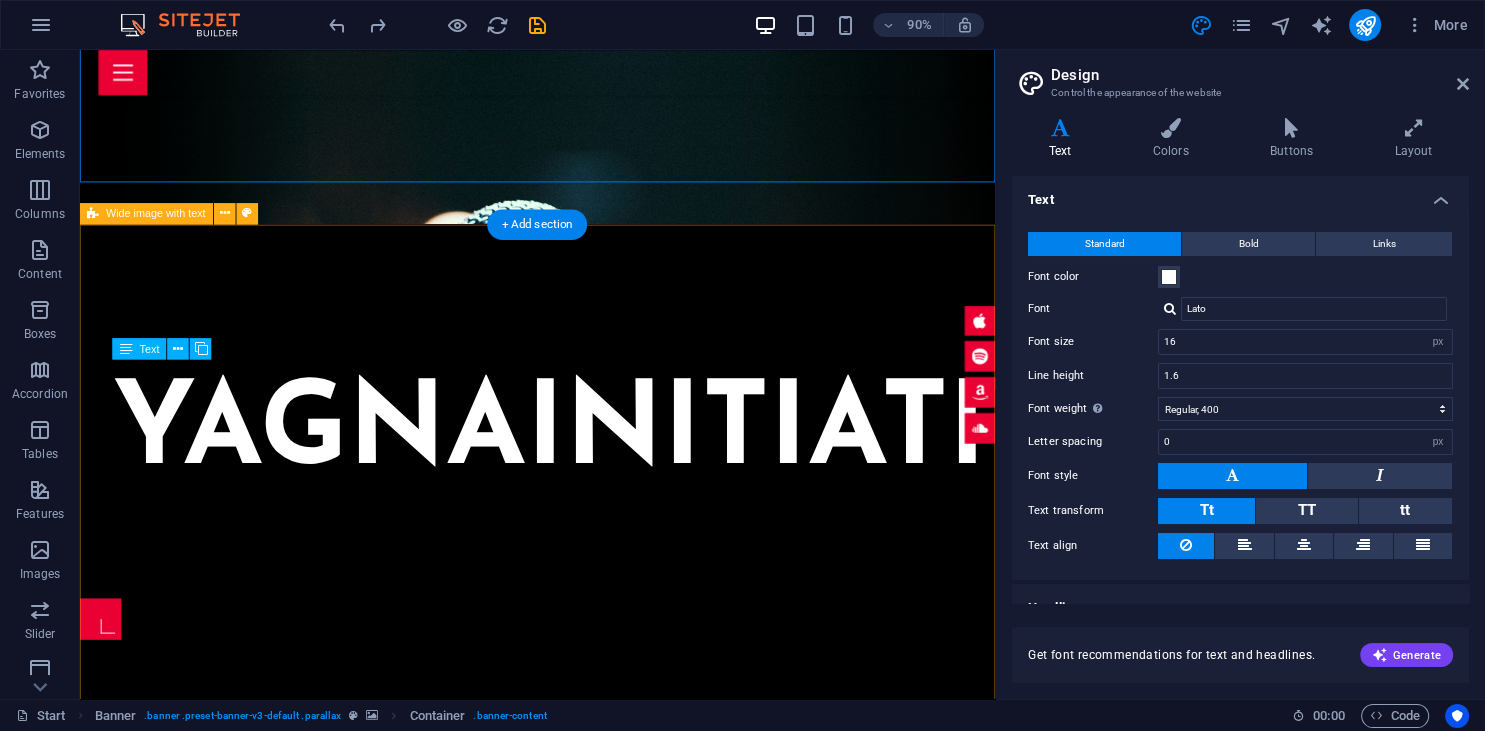 scroll, scrollTop: 1056, scrollLeft: 0, axis: vertical 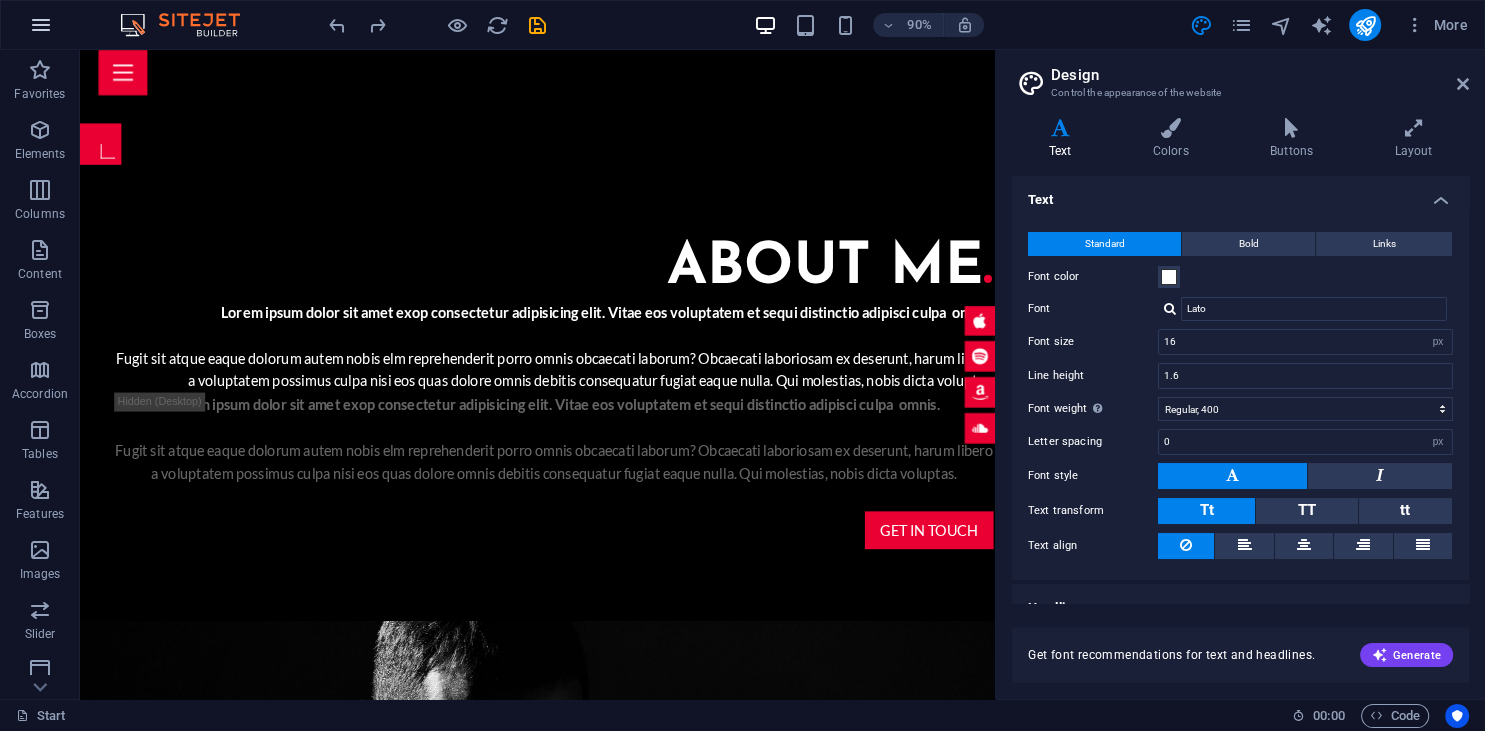 click at bounding box center [41, 25] 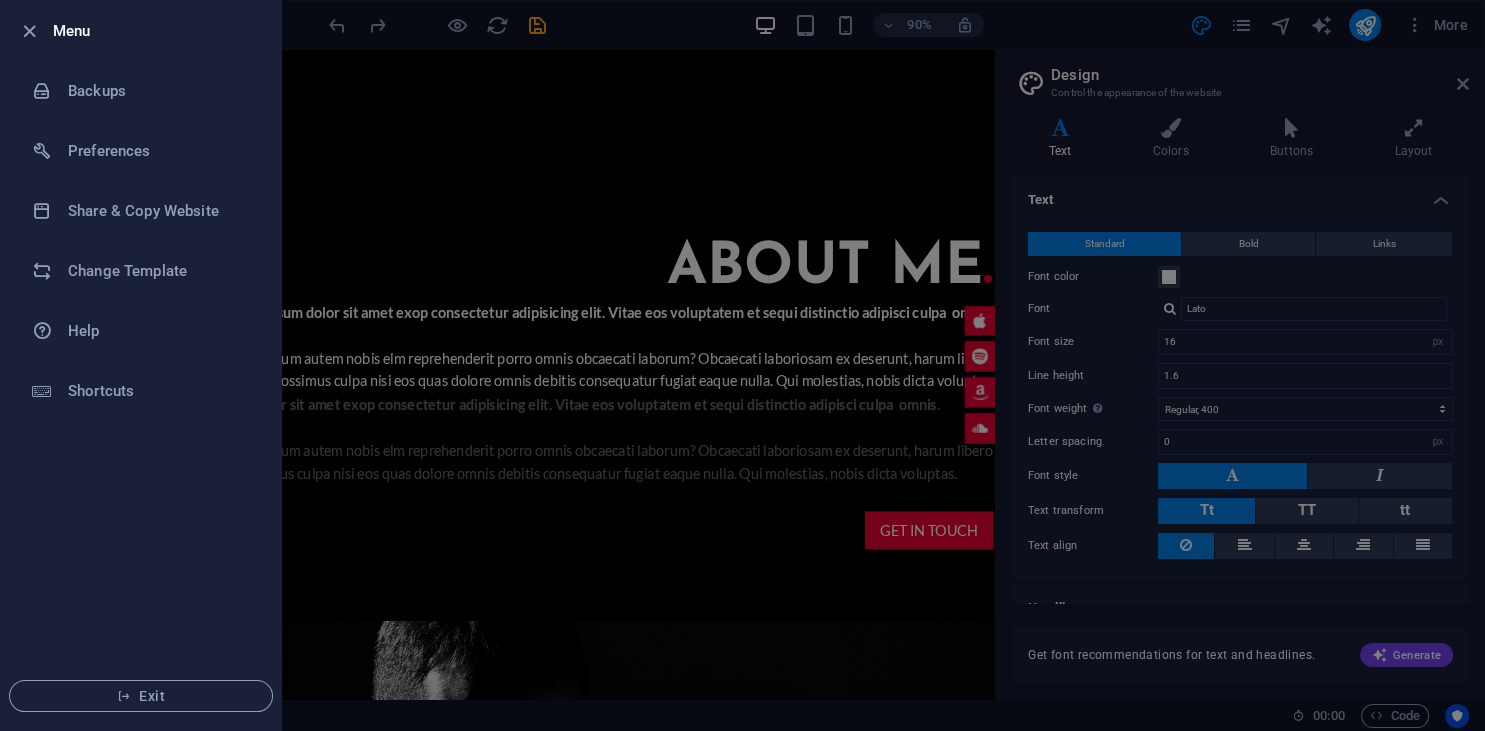 click at bounding box center [35, 31] 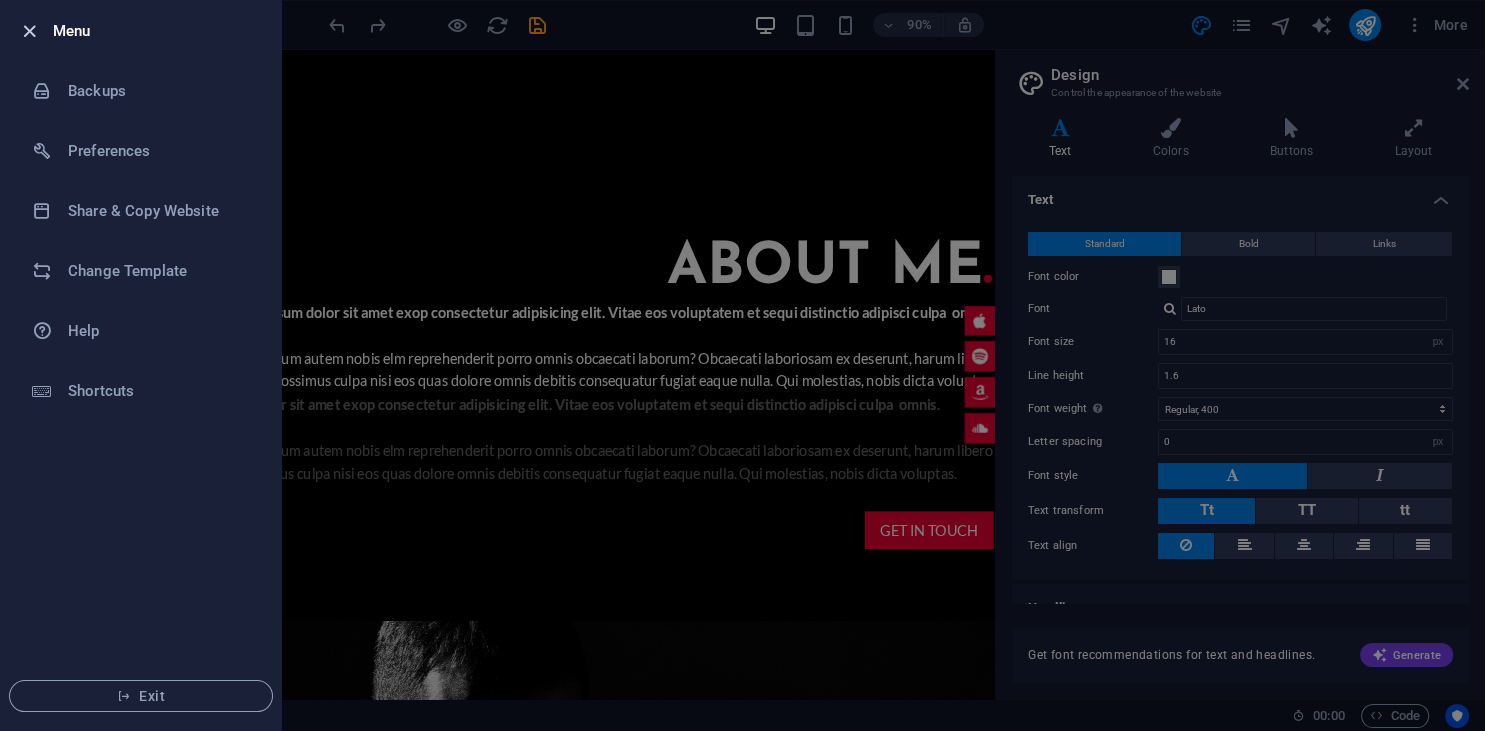 click at bounding box center [29, 31] 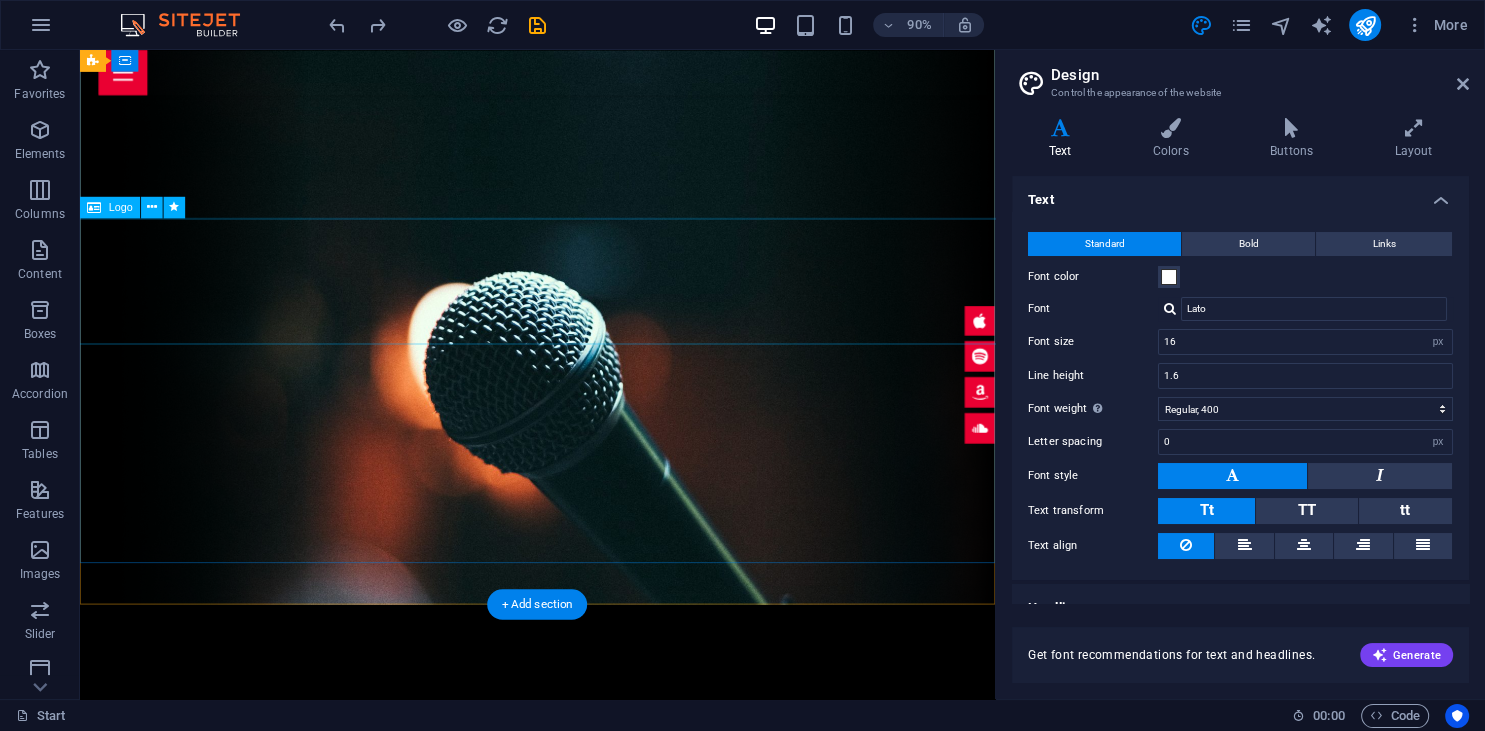 scroll, scrollTop: 0, scrollLeft: 0, axis: both 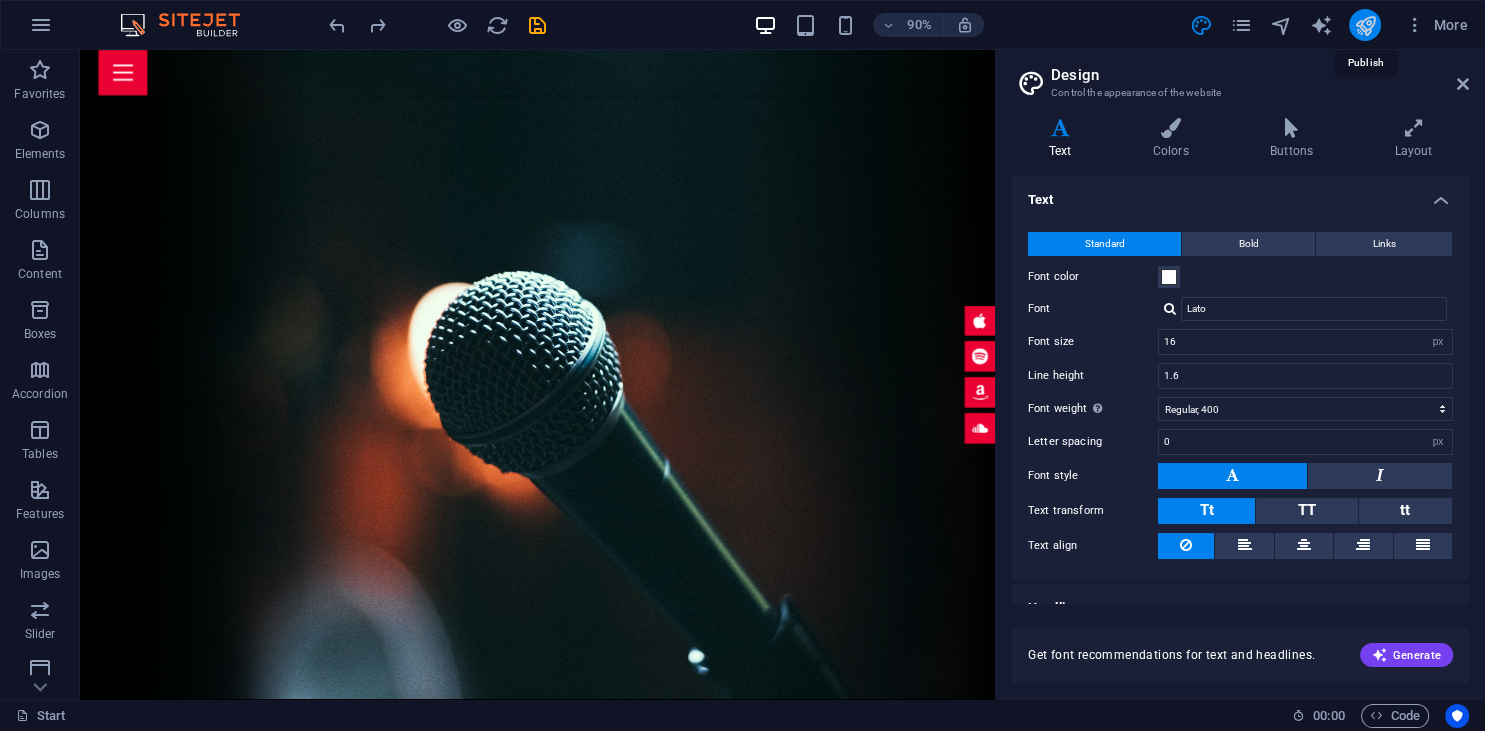 click at bounding box center [1364, 25] 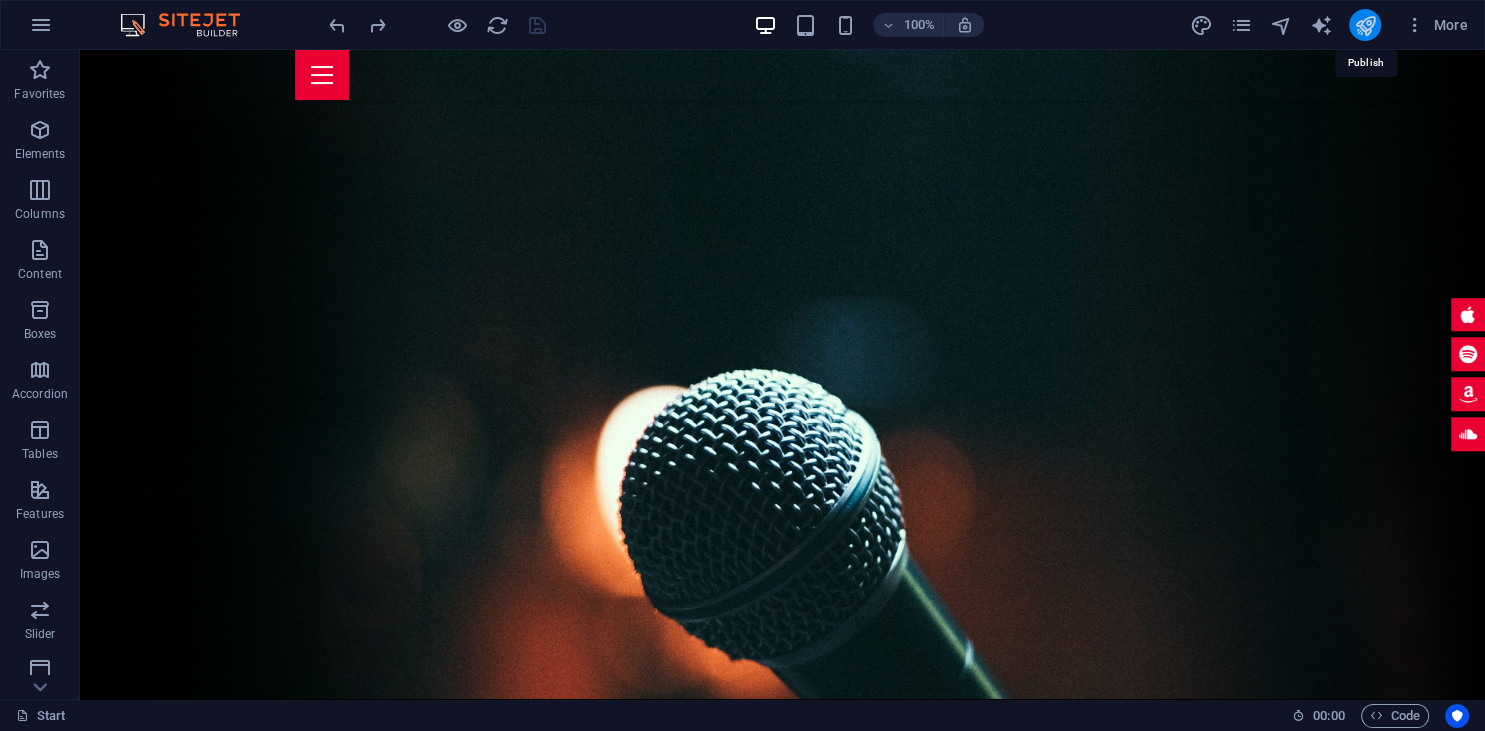 click at bounding box center (1364, 25) 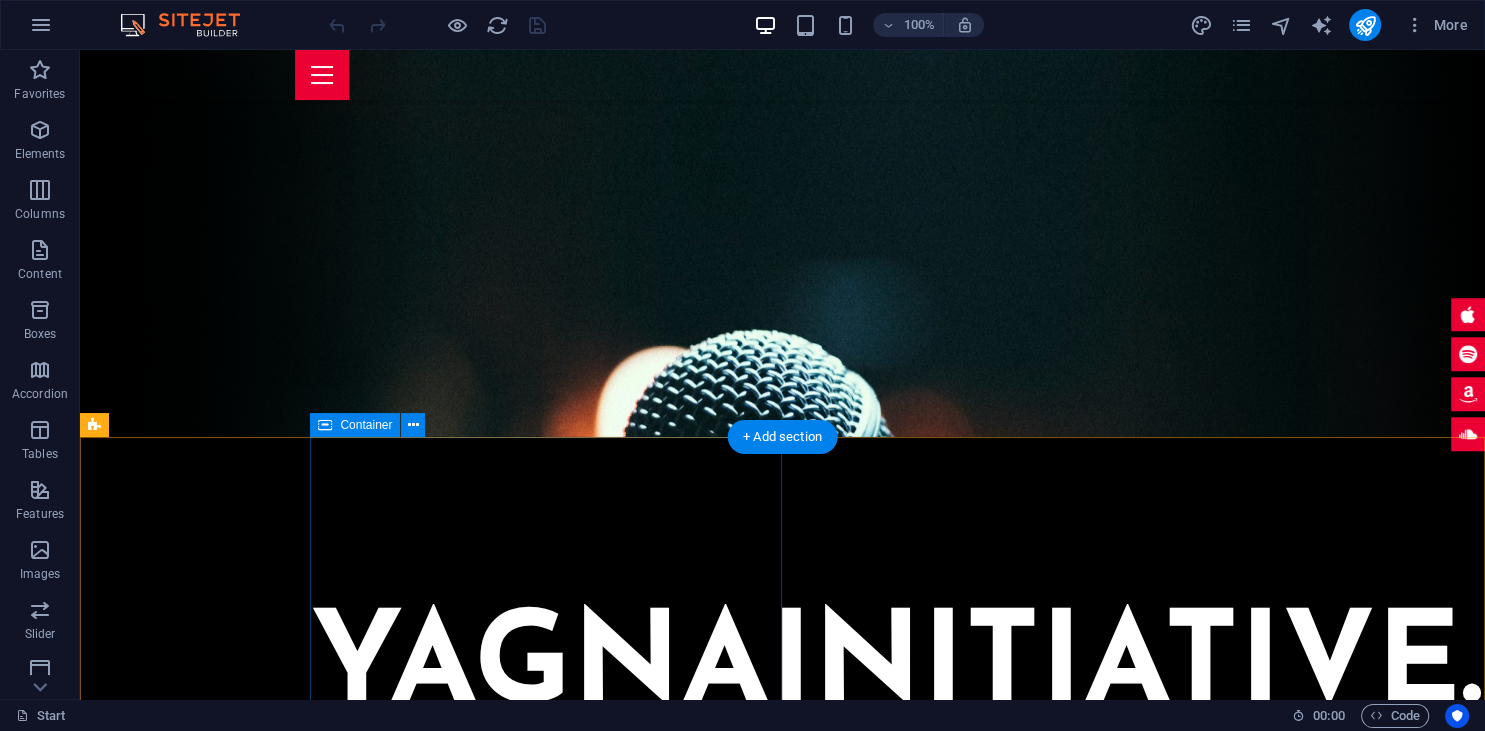 scroll, scrollTop: 0, scrollLeft: 0, axis: both 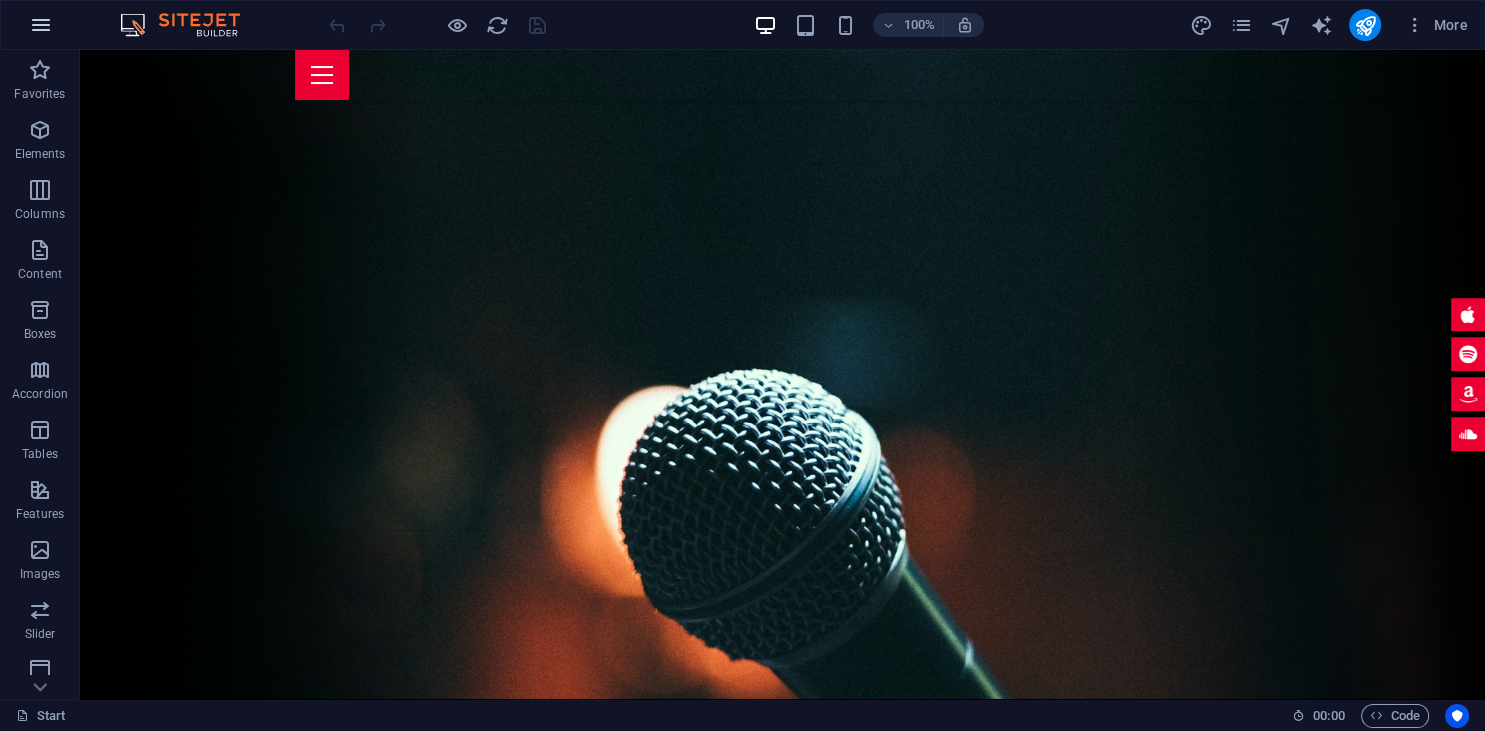 click at bounding box center [41, 25] 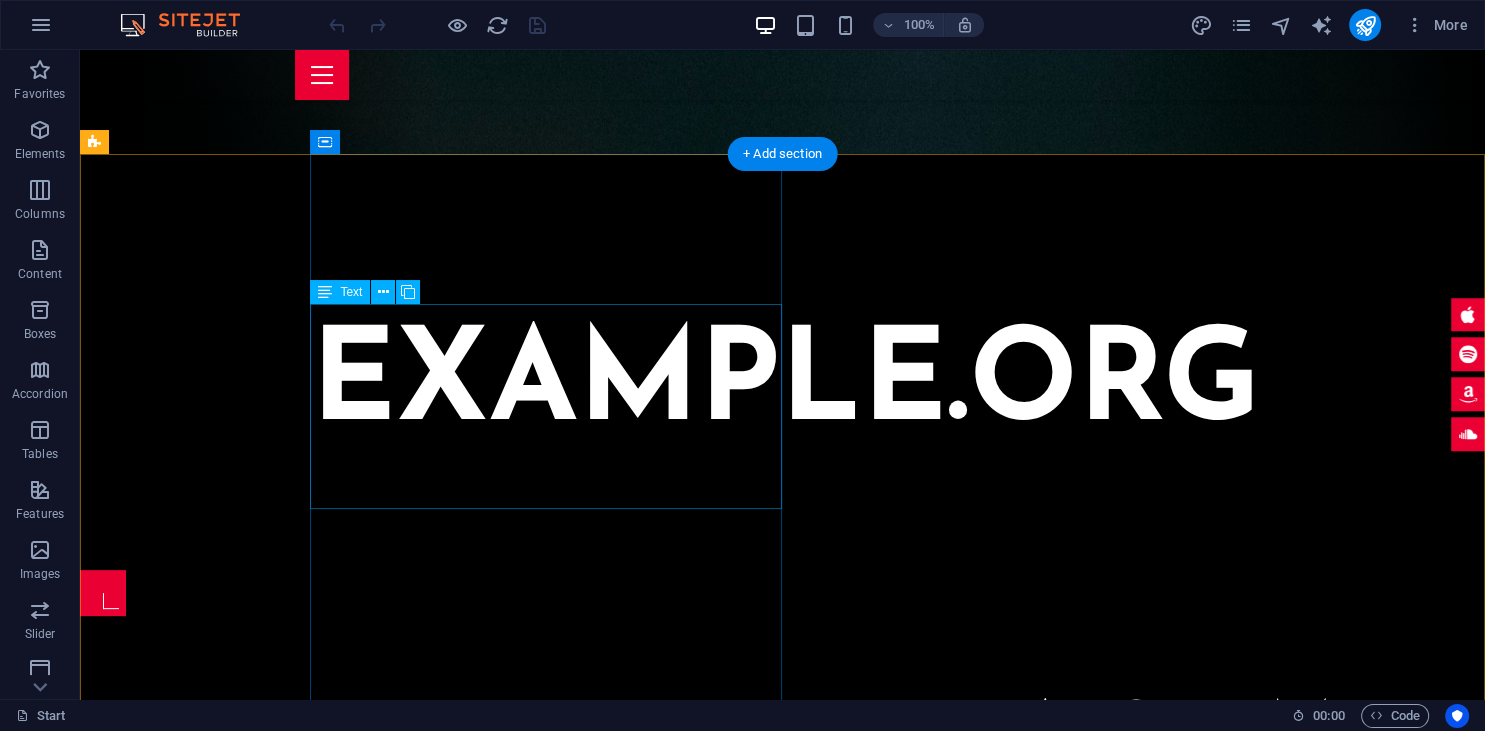 scroll, scrollTop: 123, scrollLeft: 0, axis: vertical 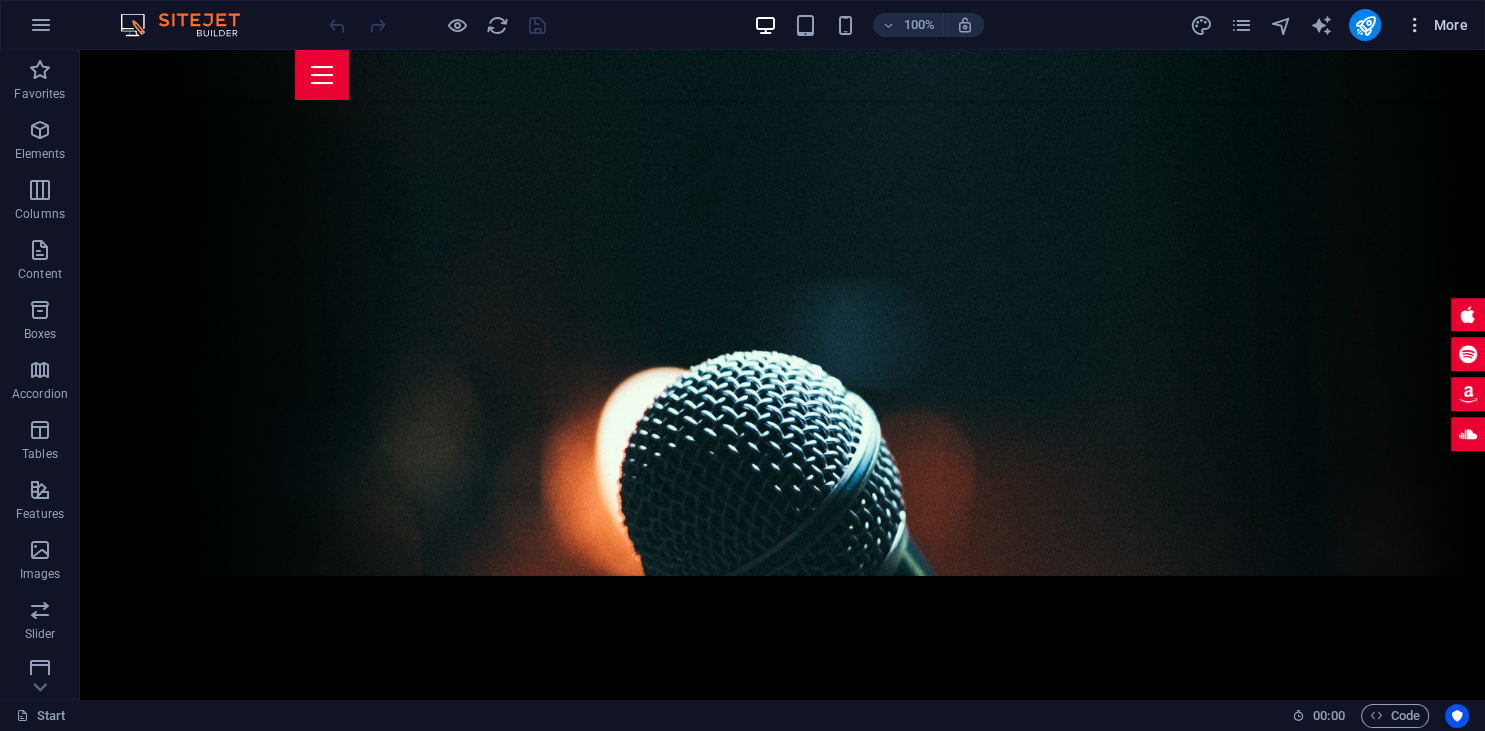 click on "More" at bounding box center [1436, 25] 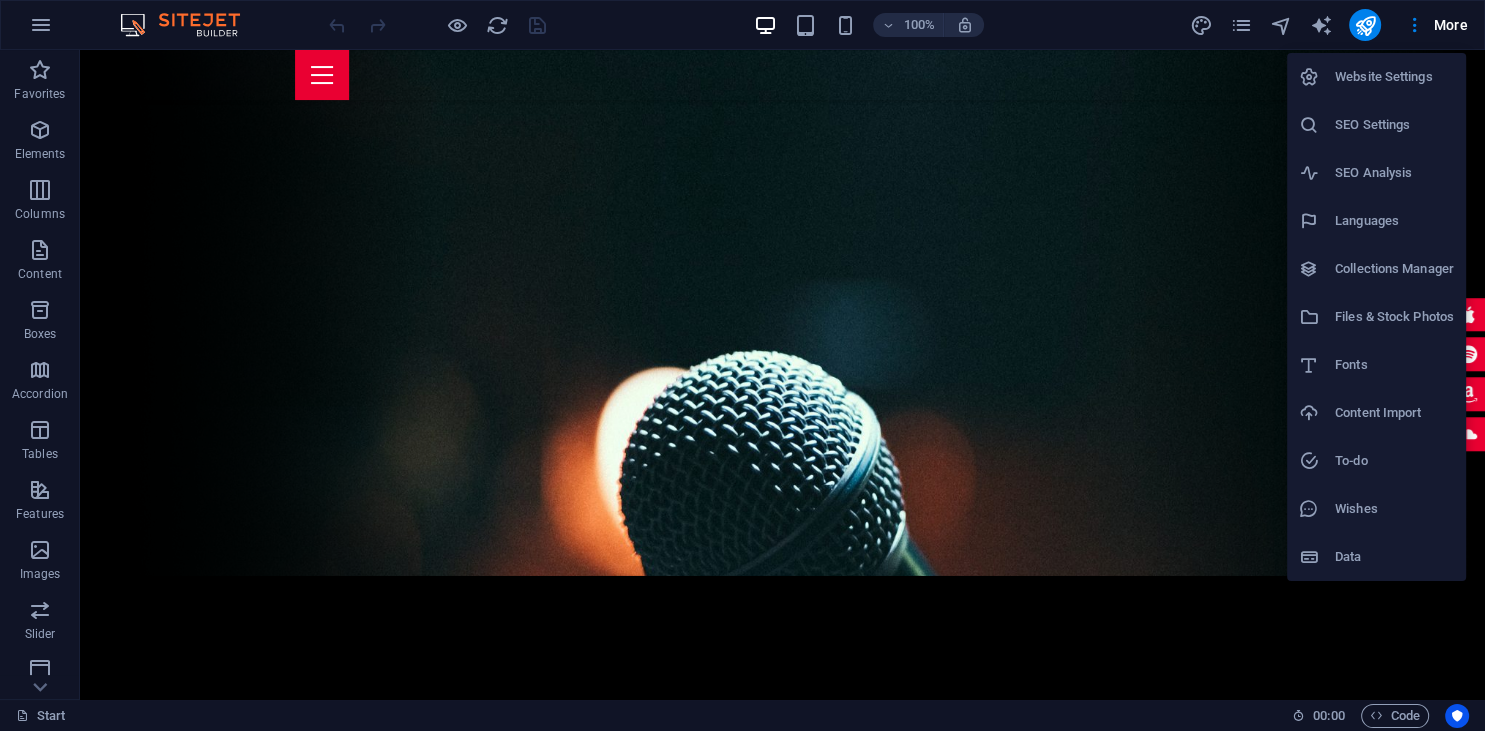 click at bounding box center (742, 365) 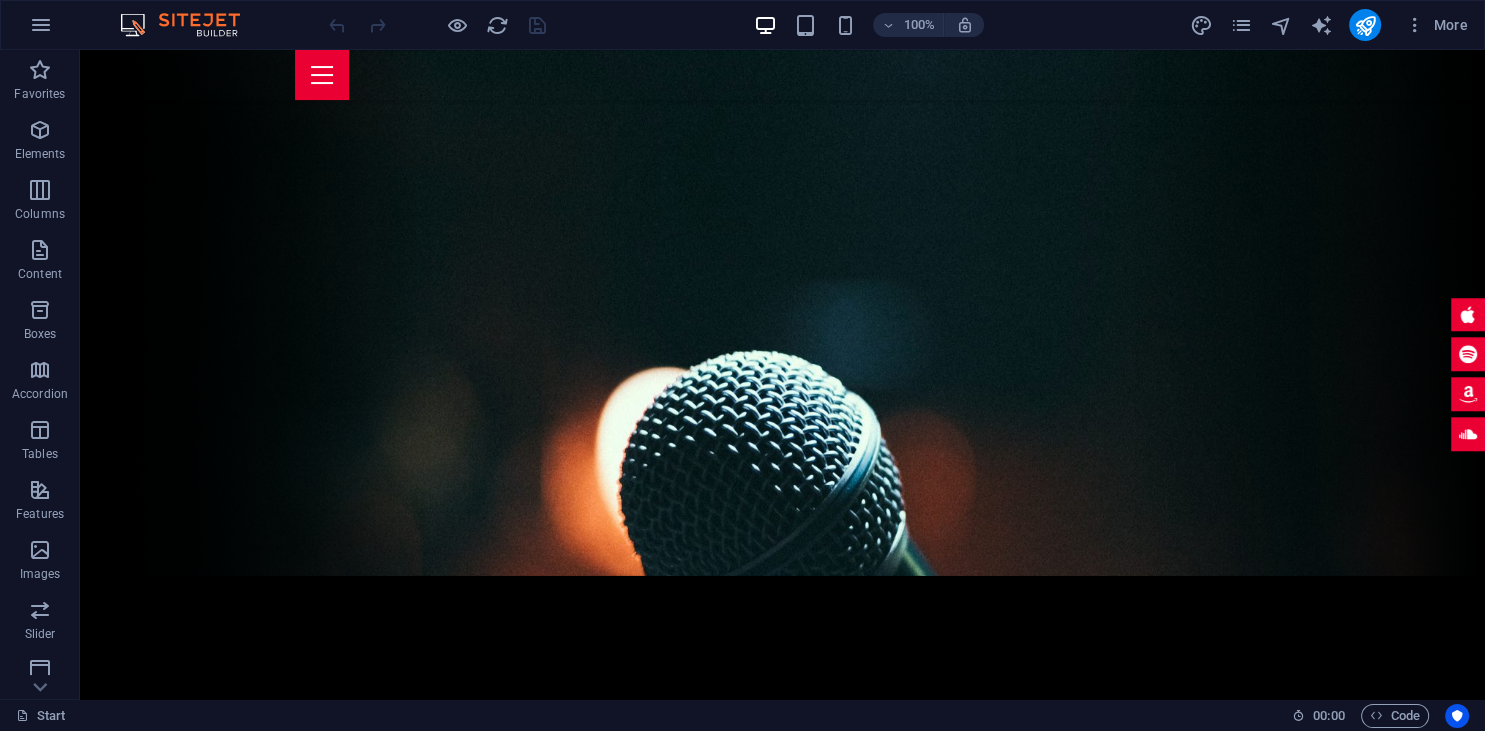 click at bounding box center (1415, 25) 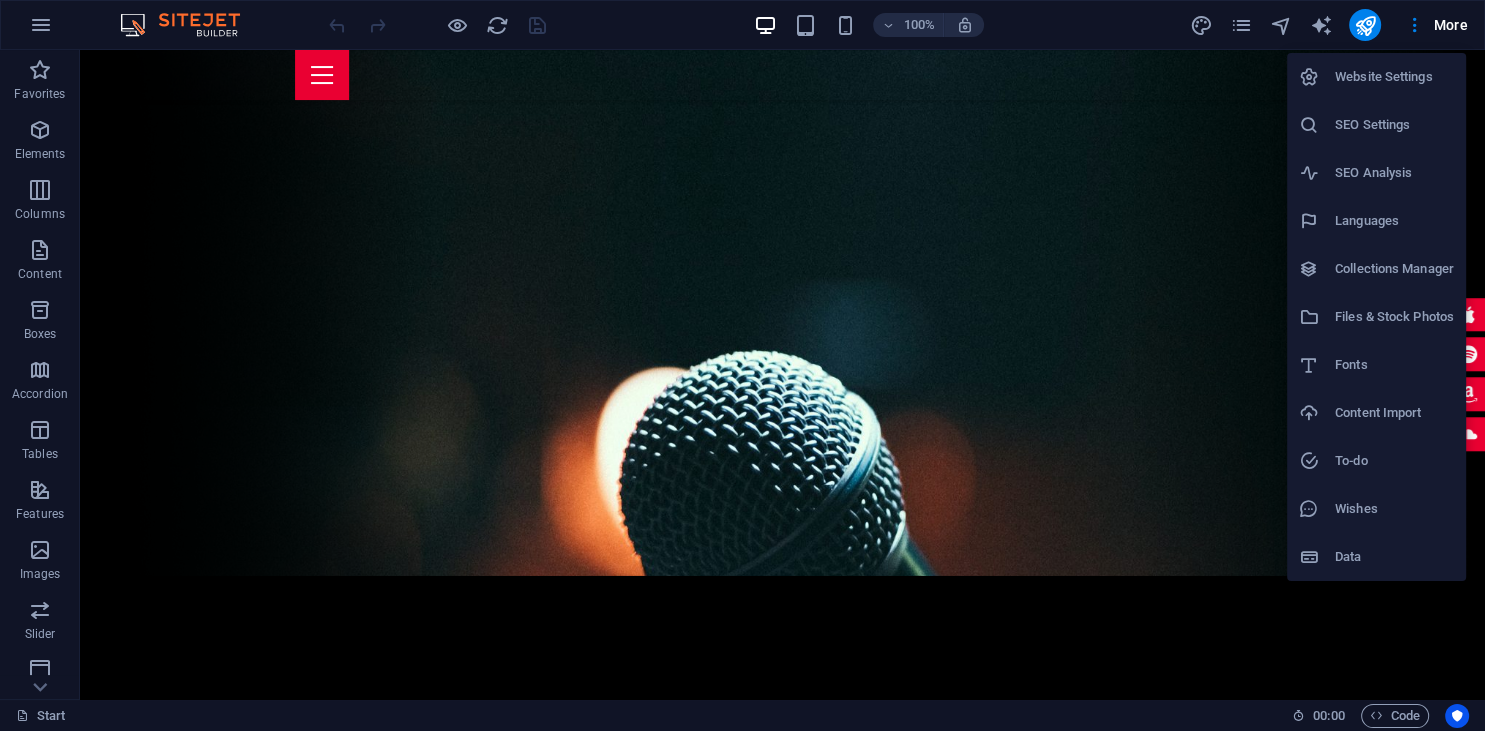 click at bounding box center [742, 365] 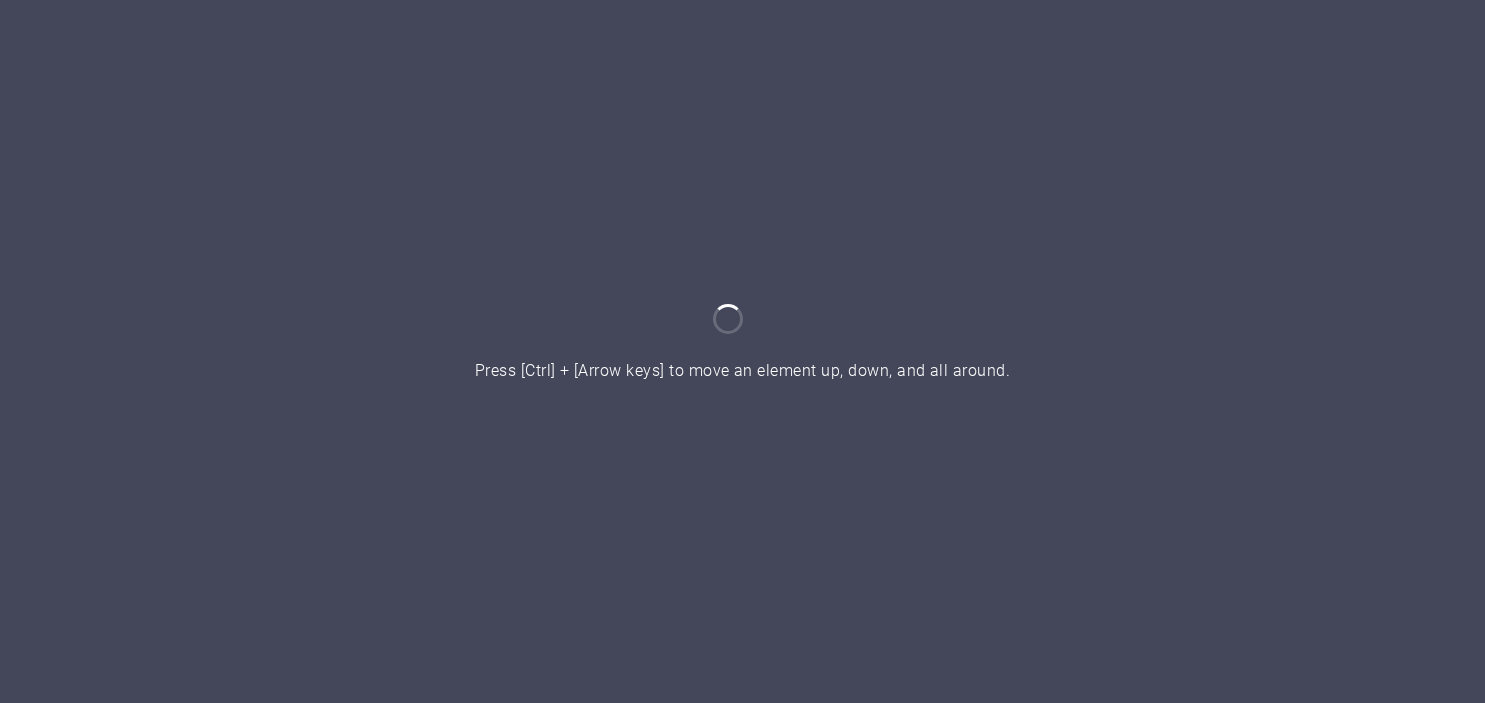scroll, scrollTop: 0, scrollLeft: 0, axis: both 